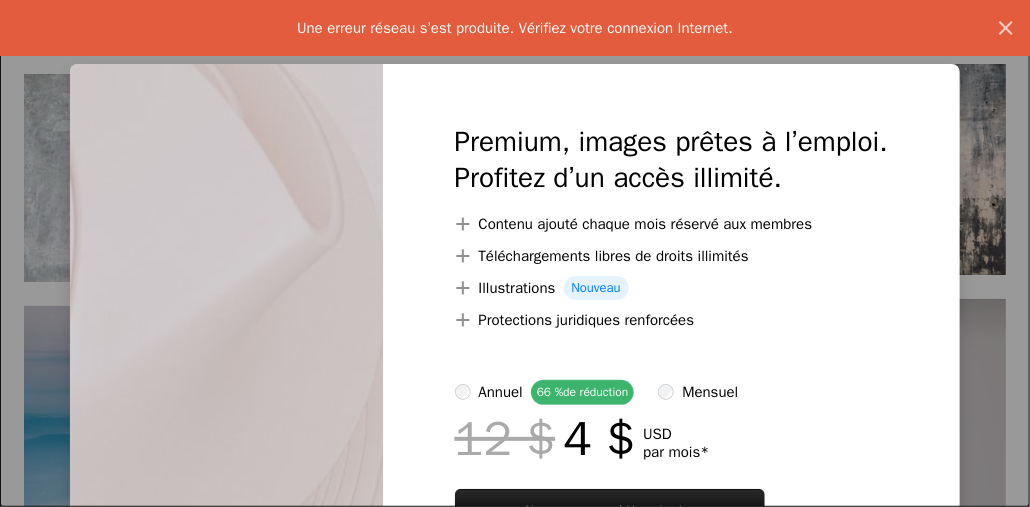scroll, scrollTop: 8159, scrollLeft: 0, axis: vertical 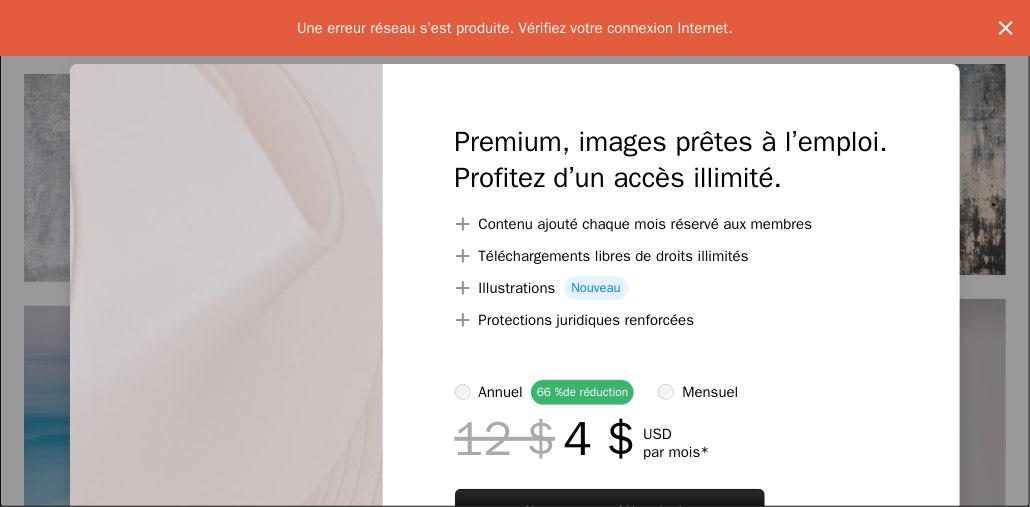 click 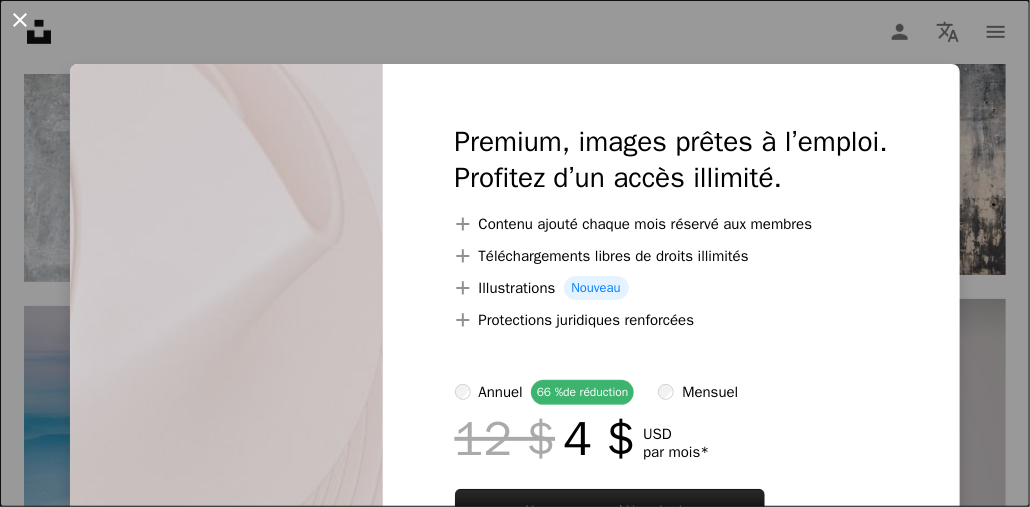 click on "An X shape" at bounding box center [20, 20] 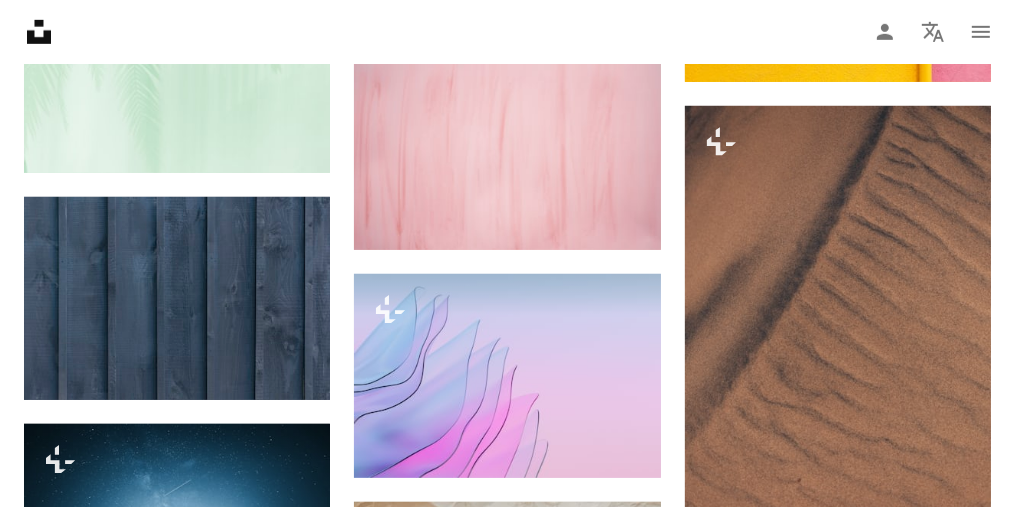 scroll, scrollTop: 11159, scrollLeft: 0, axis: vertical 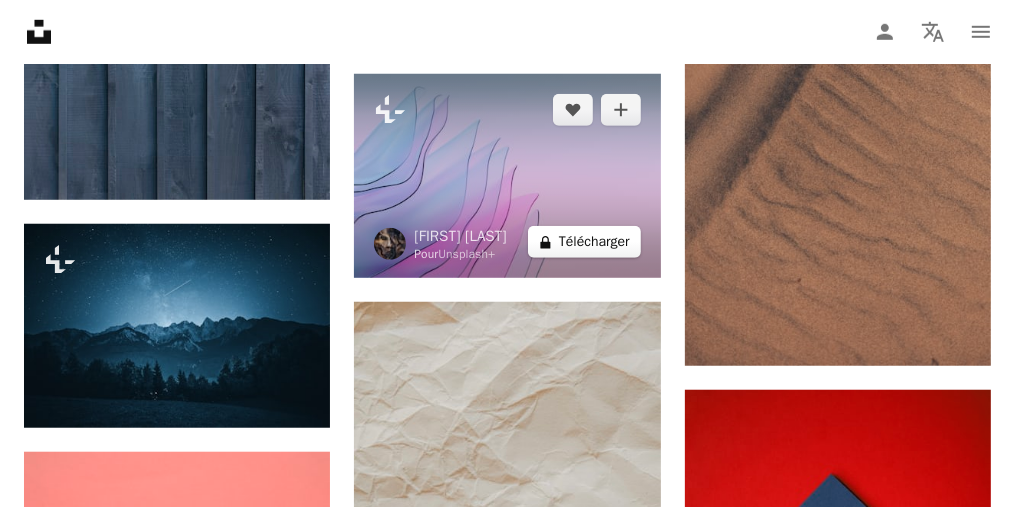 click on "A lock Télécharger" at bounding box center [584, 242] 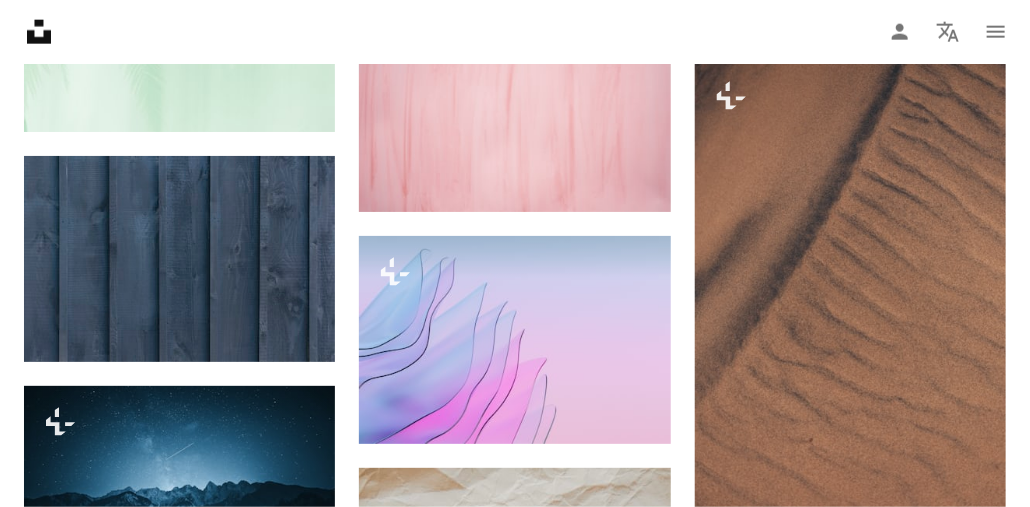 click on "An X shape" at bounding box center [20, 20] 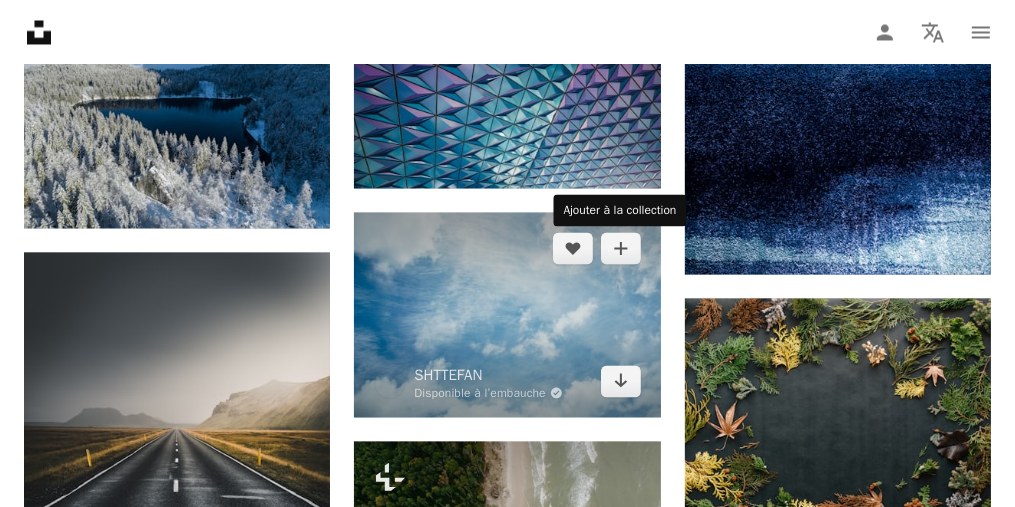 scroll, scrollTop: 12759, scrollLeft: 0, axis: vertical 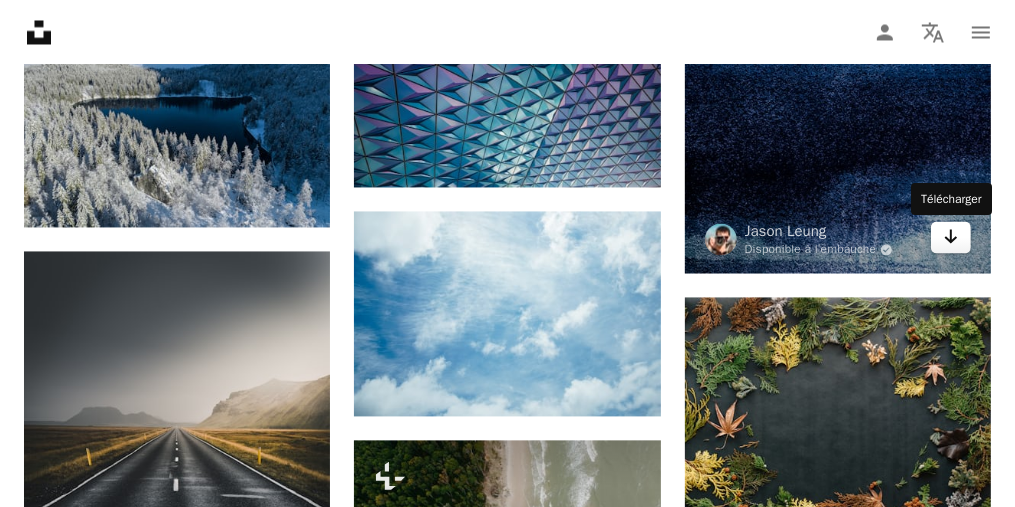 click on "Arrow pointing down" 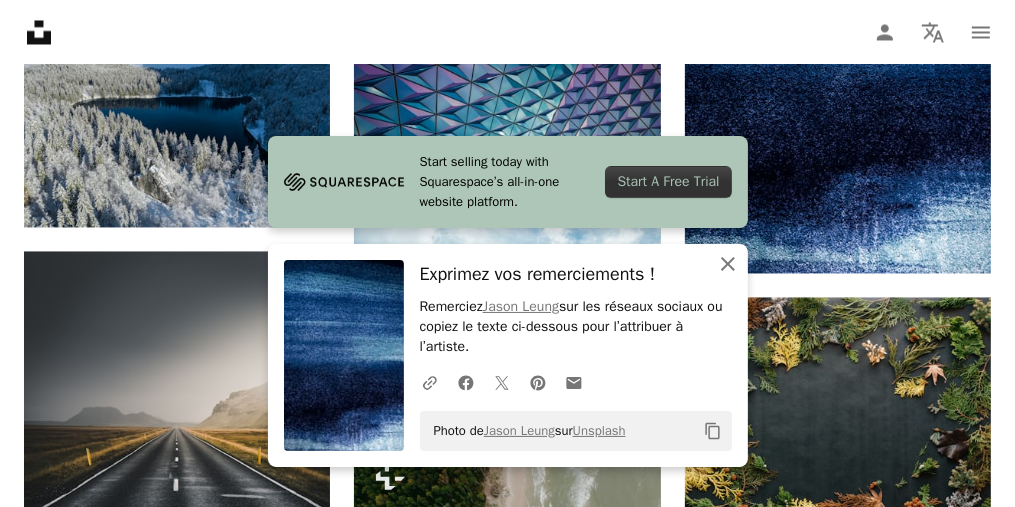 click on "An X shape" 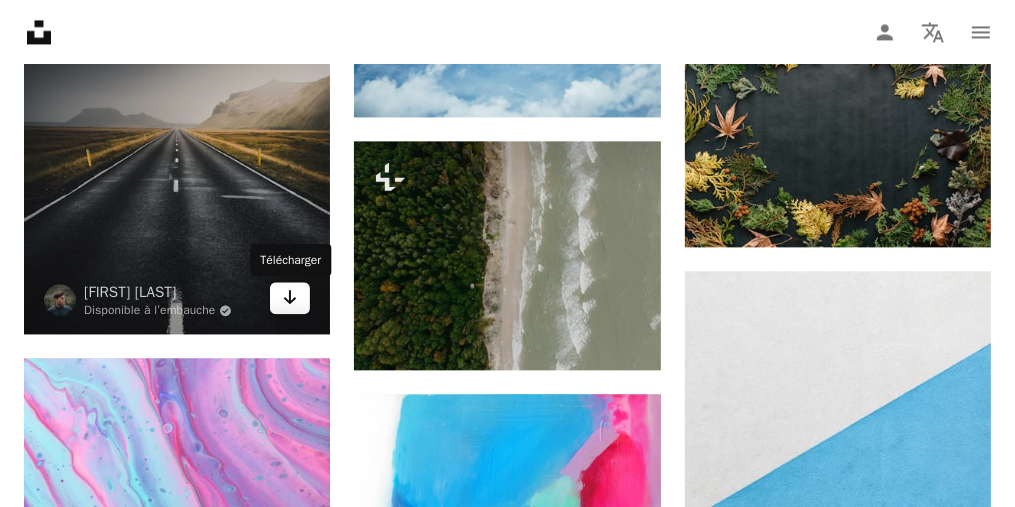scroll, scrollTop: 13059, scrollLeft: 0, axis: vertical 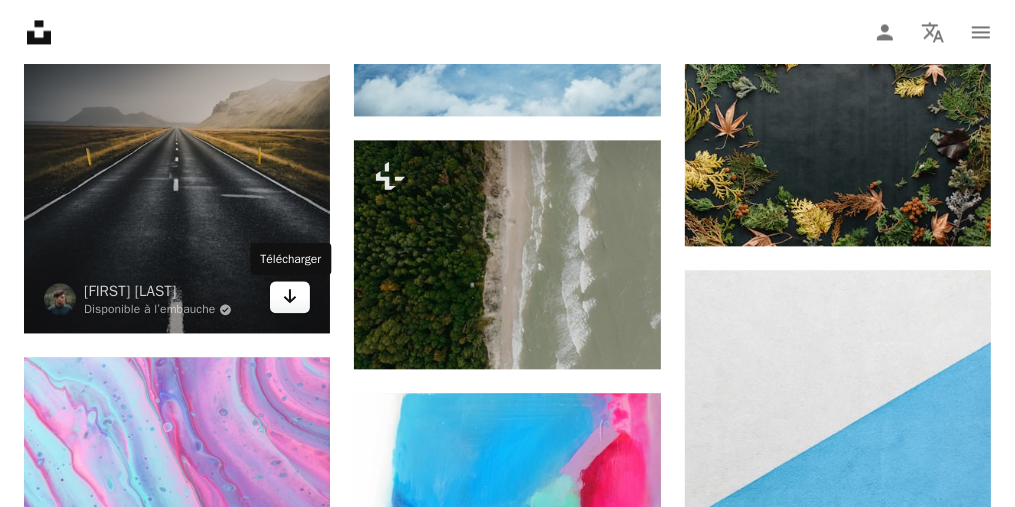 click 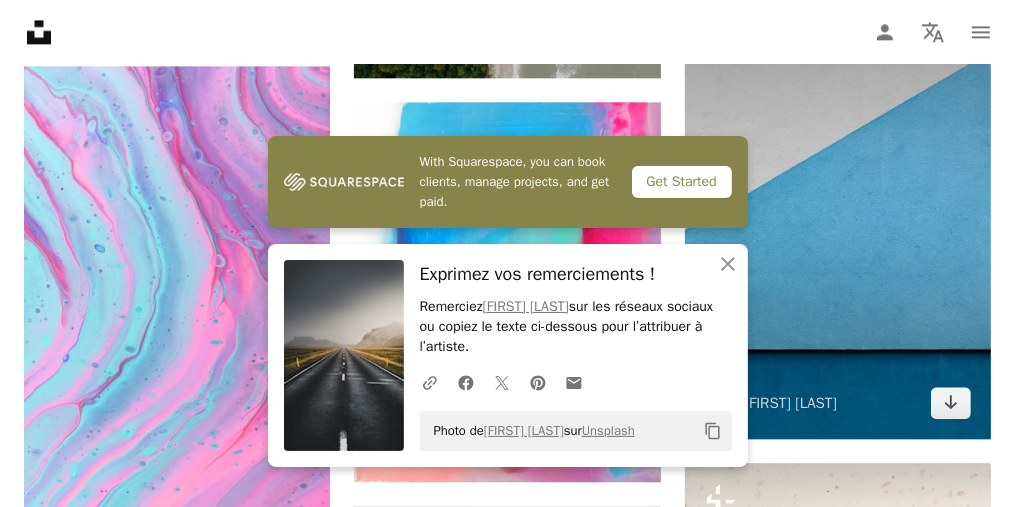scroll, scrollTop: 13459, scrollLeft: 0, axis: vertical 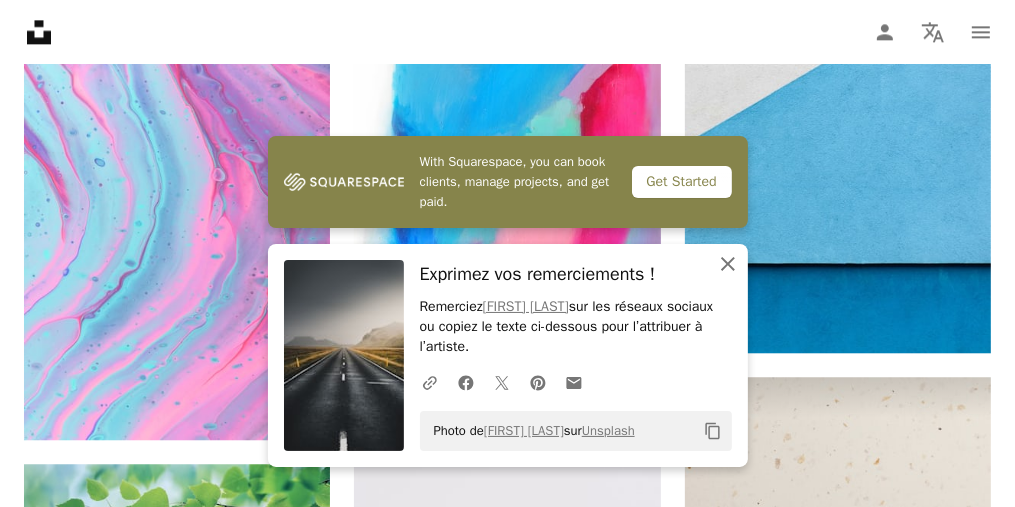 click 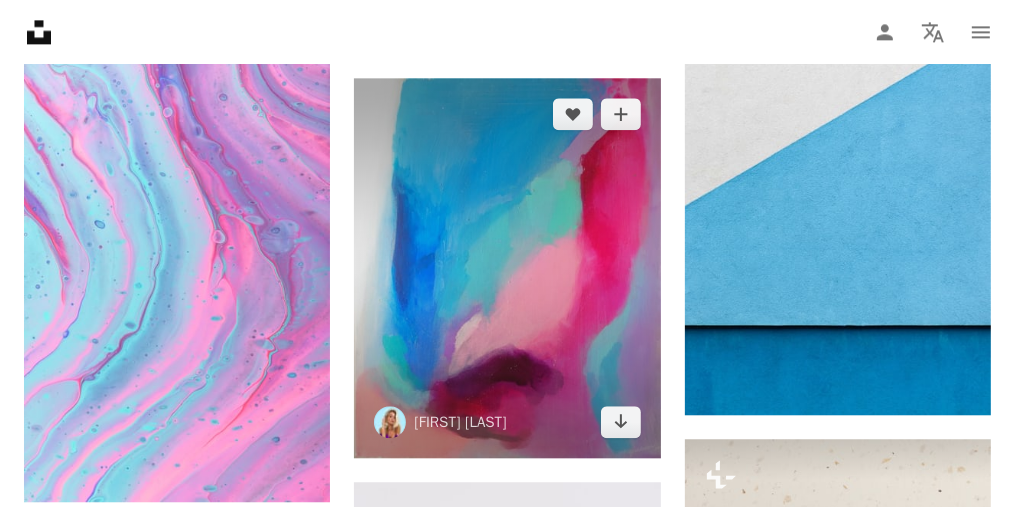 scroll, scrollTop: 13436, scrollLeft: 0, axis: vertical 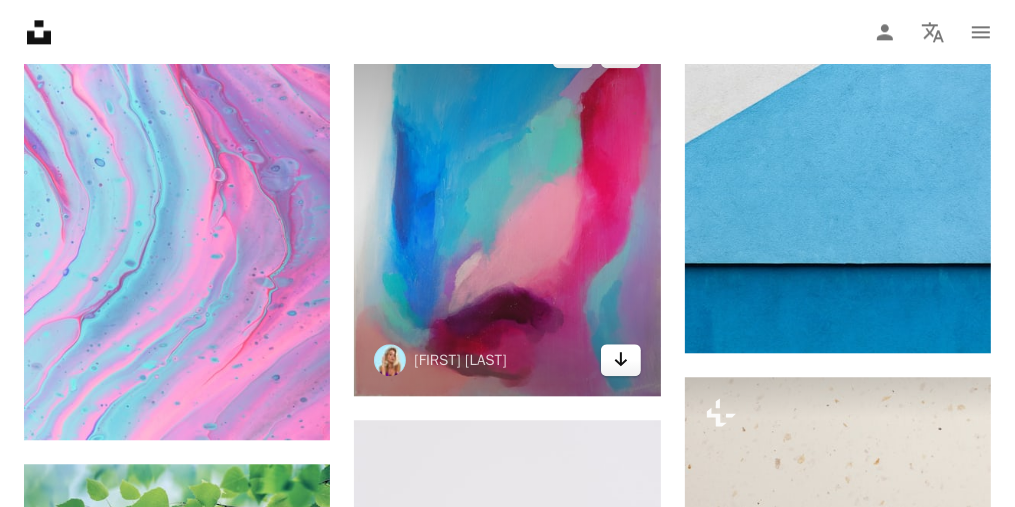 click 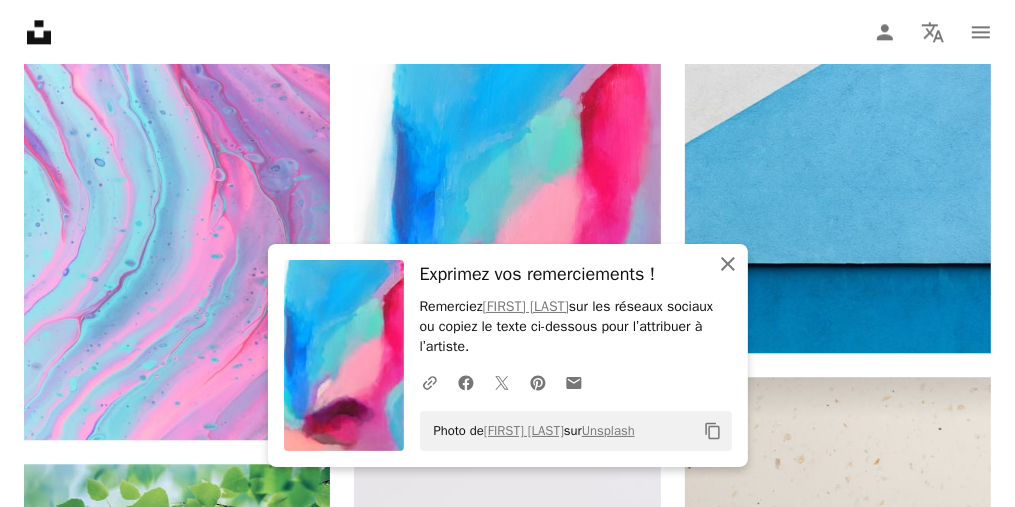 click on "An X shape" 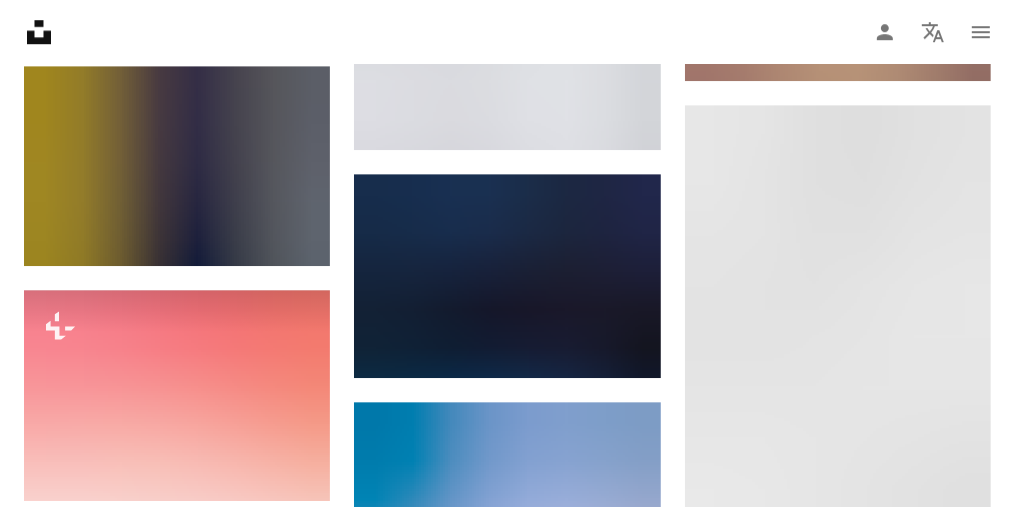 scroll, scrollTop: 14212, scrollLeft: 0, axis: vertical 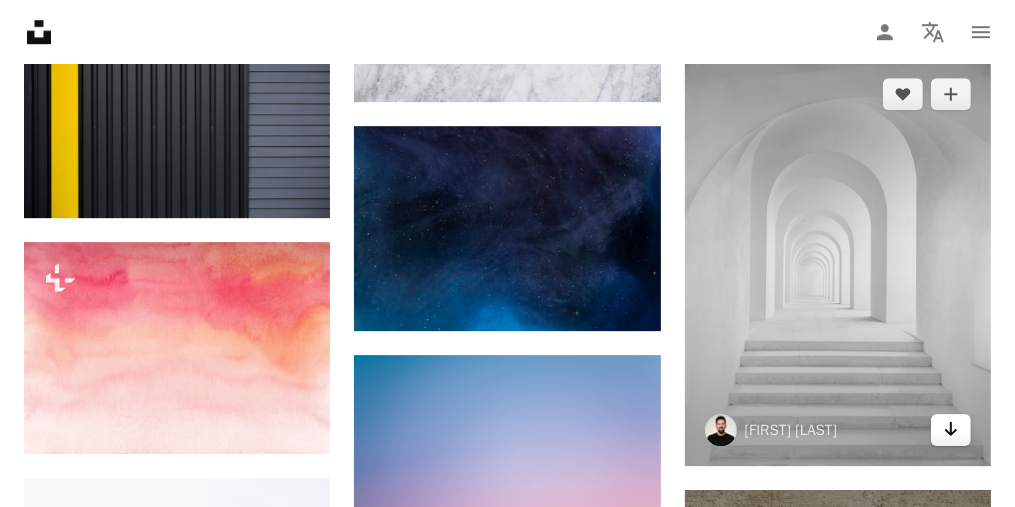 click on "Arrow pointing down" 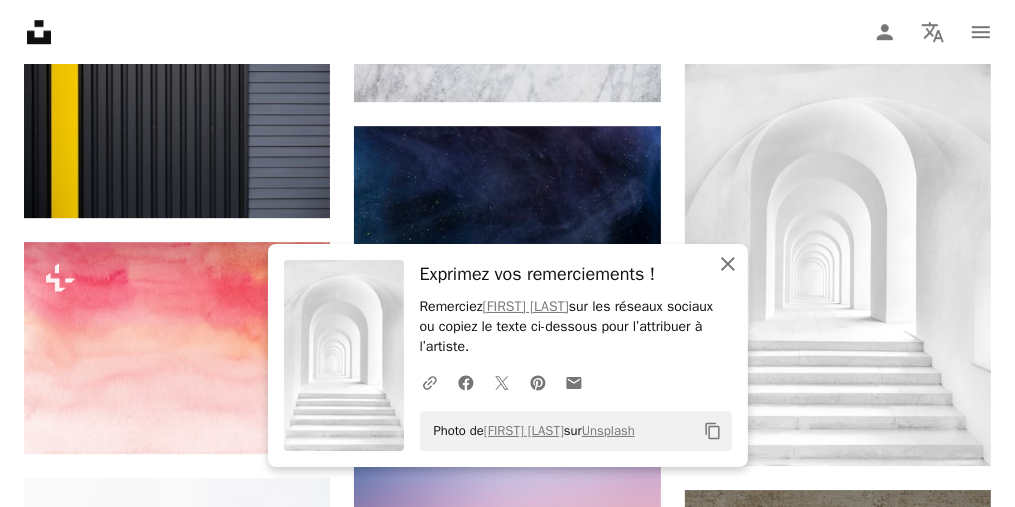 click on "An X shape" 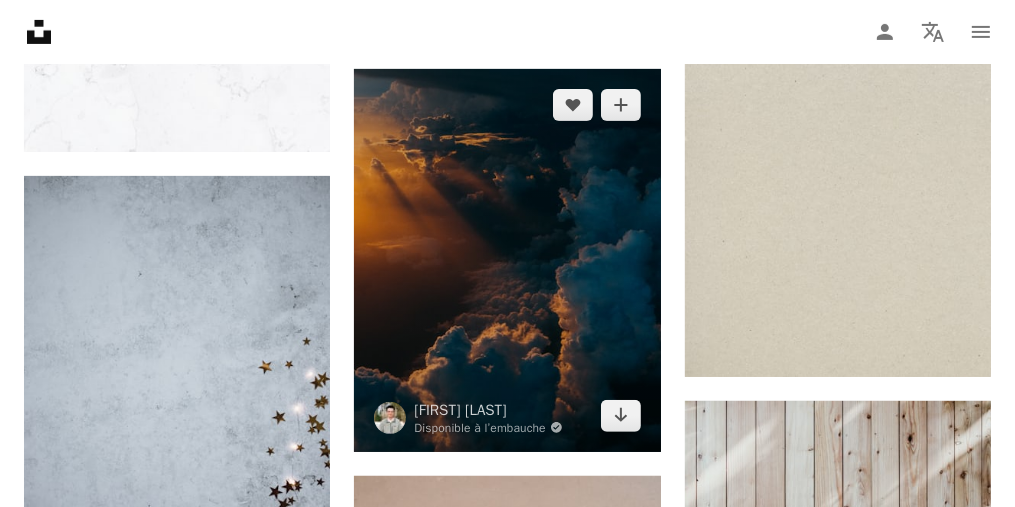 scroll, scrollTop: 15712, scrollLeft: 0, axis: vertical 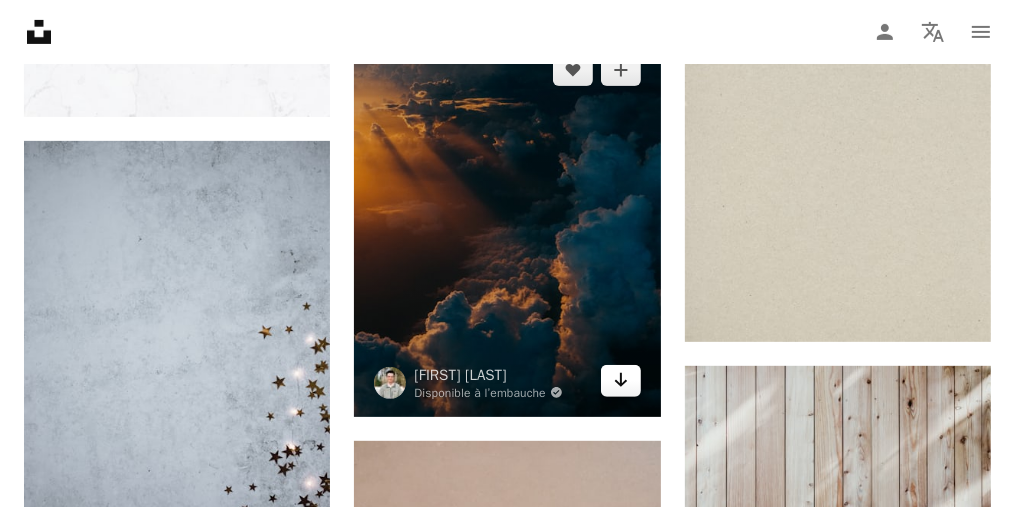 click 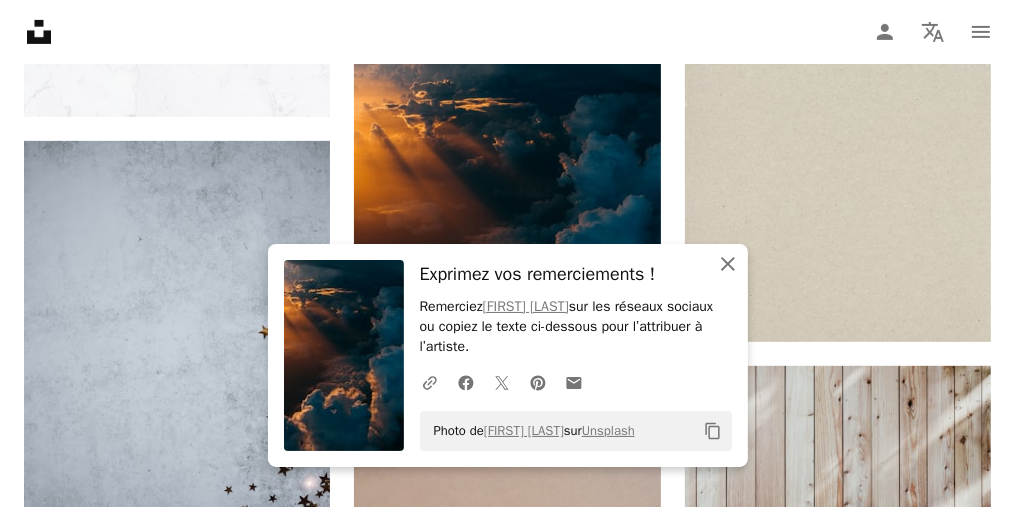 click 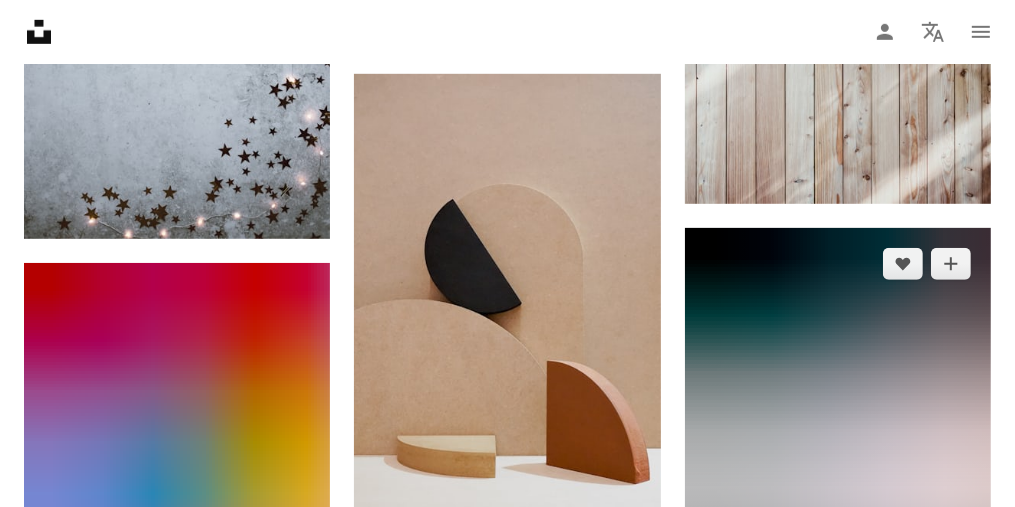 scroll, scrollTop: 16112, scrollLeft: 0, axis: vertical 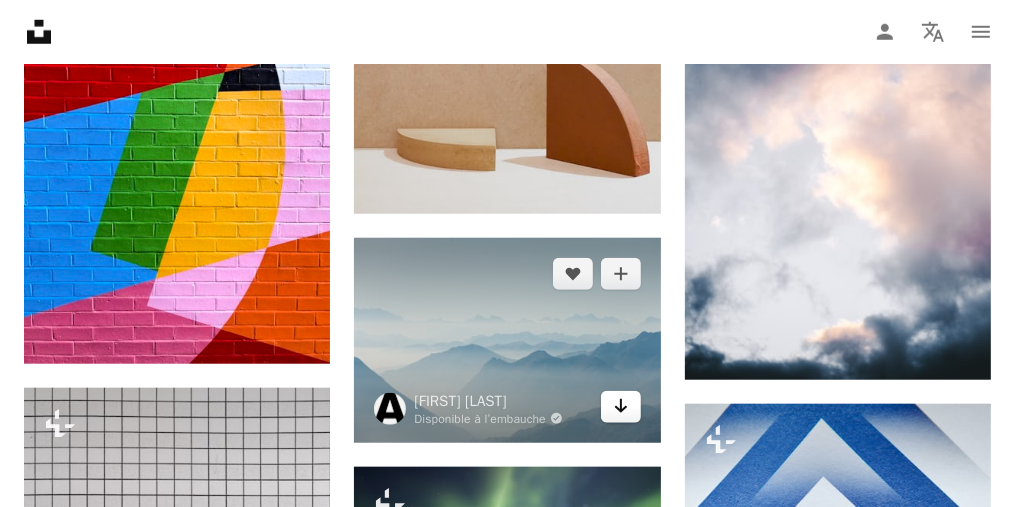 click 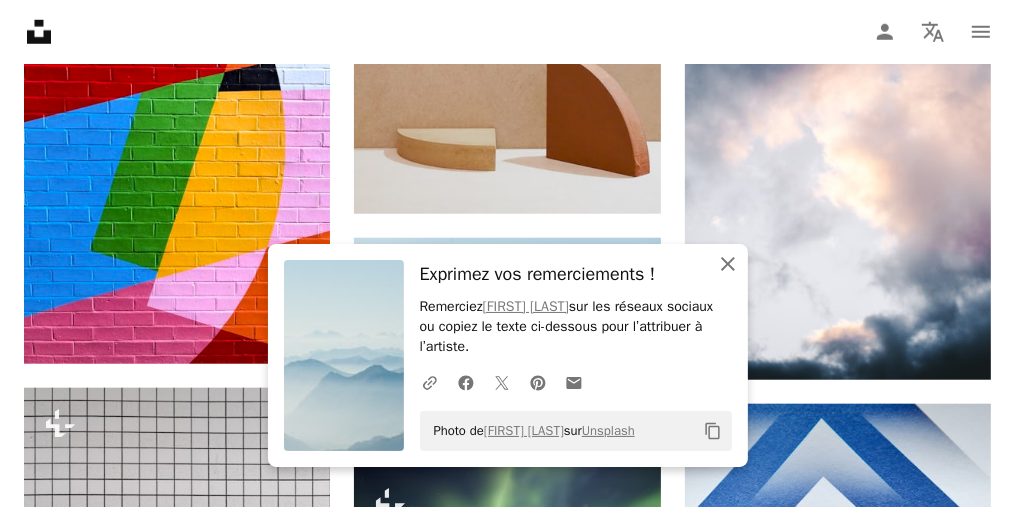 click on "An X shape" 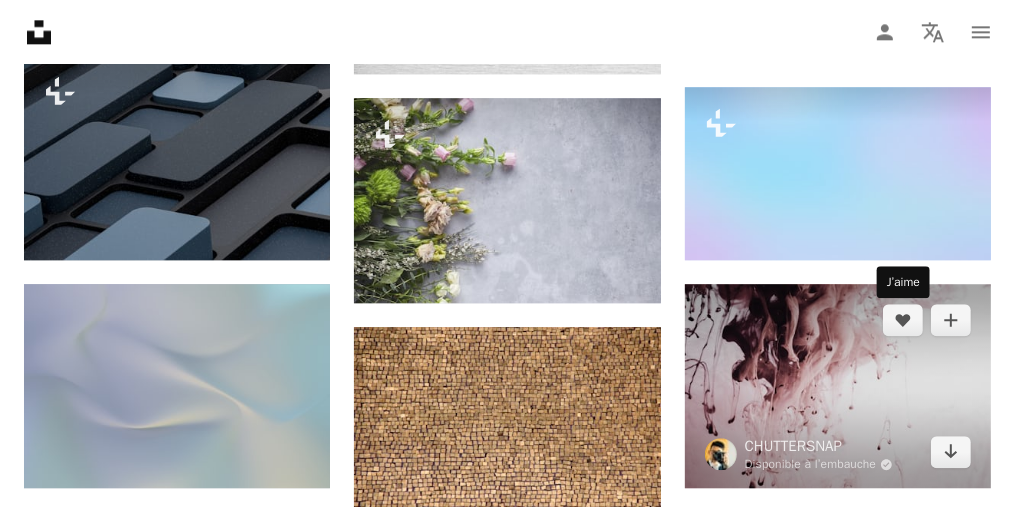 scroll, scrollTop: 18686, scrollLeft: 0, axis: vertical 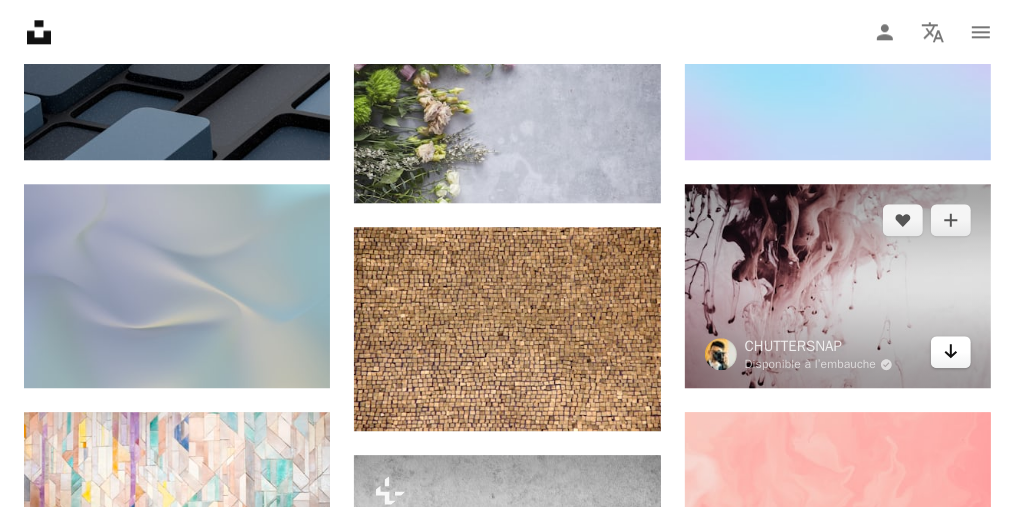 click on "Arrow pointing down" 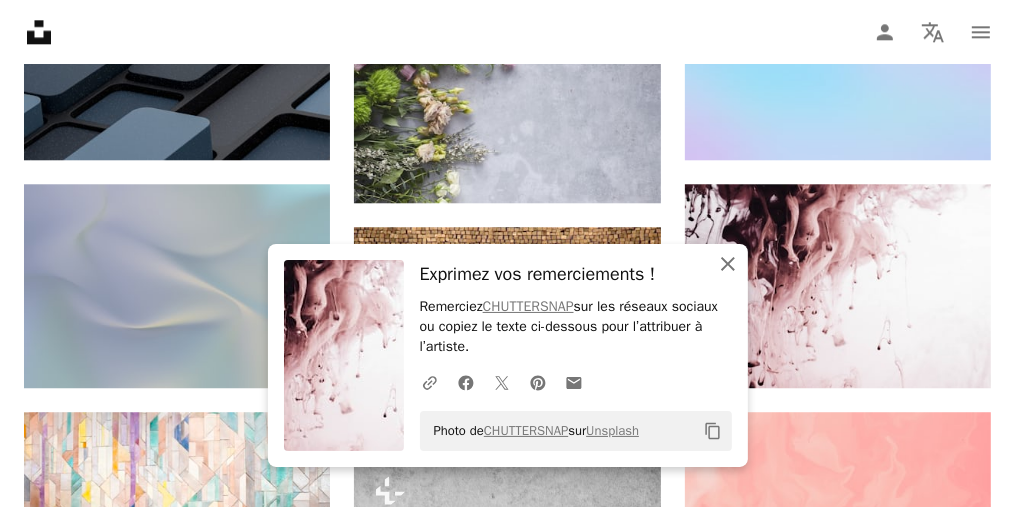 click on "An X shape" 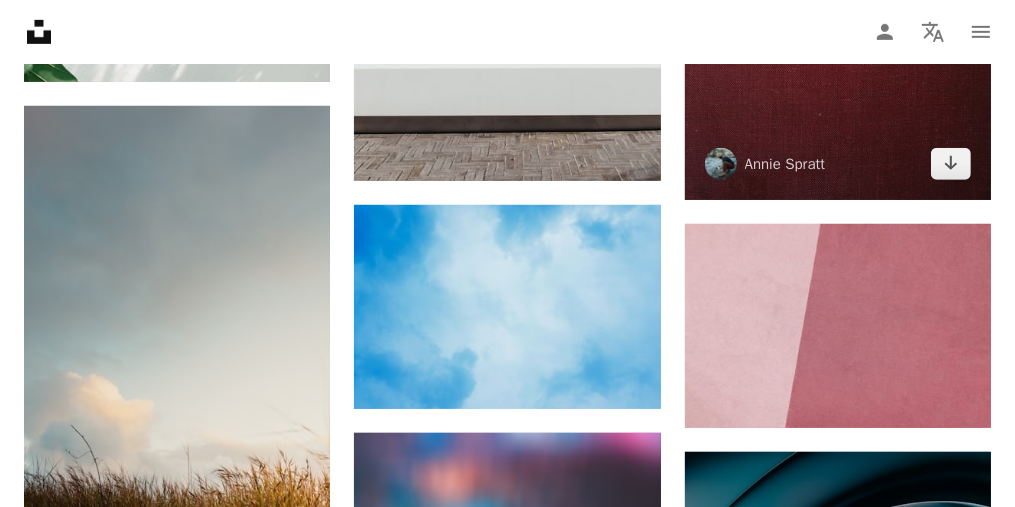 scroll, scrollTop: 21086, scrollLeft: 0, axis: vertical 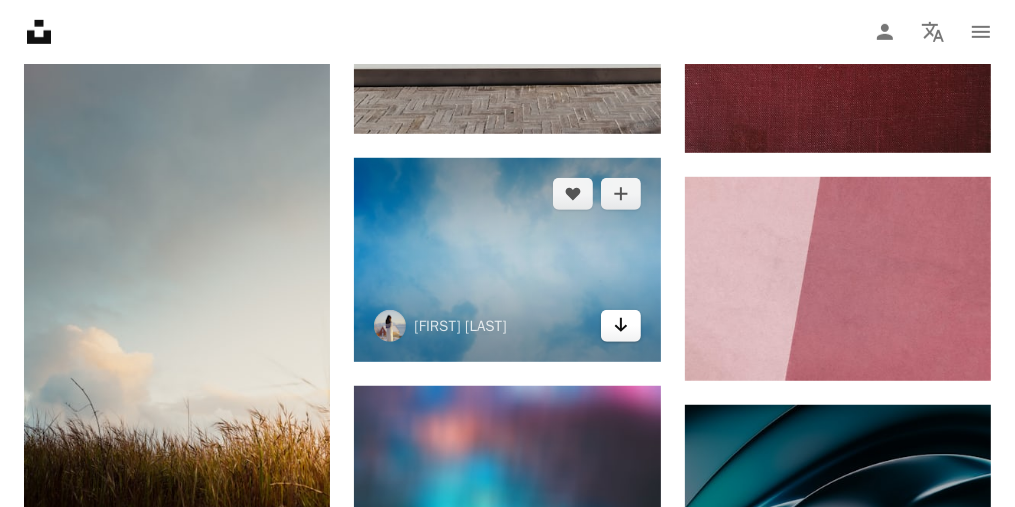 click on "Arrow pointing down" 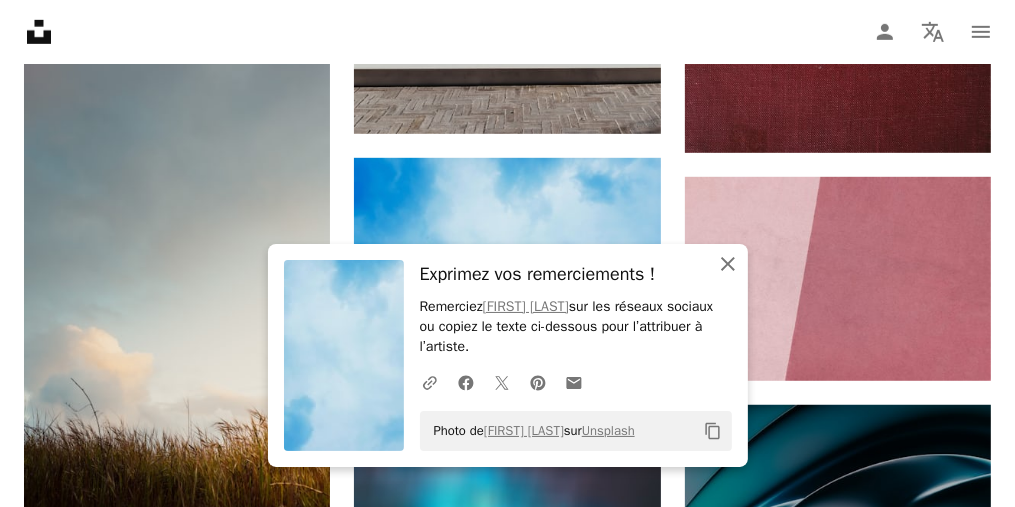 click on "An X shape" 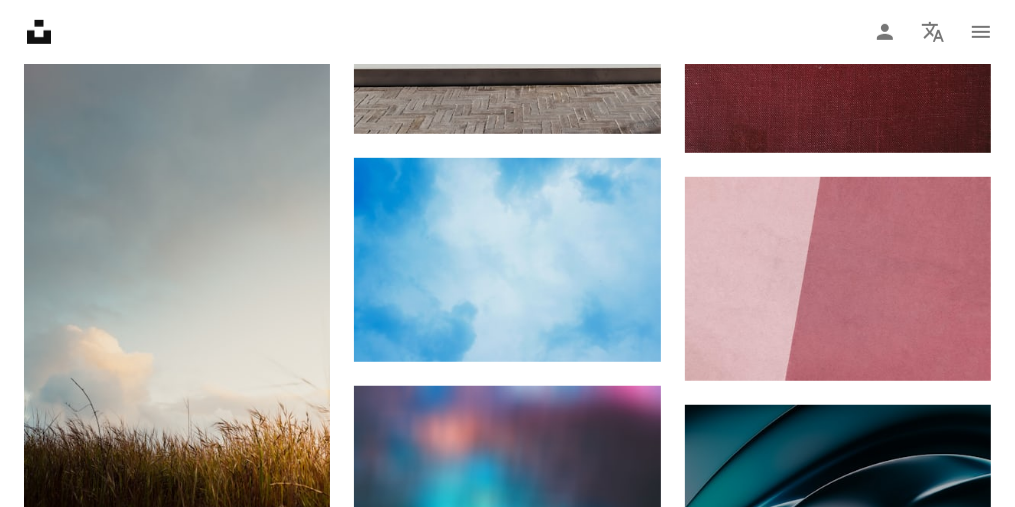 scroll, scrollTop: 21286, scrollLeft: 0, axis: vertical 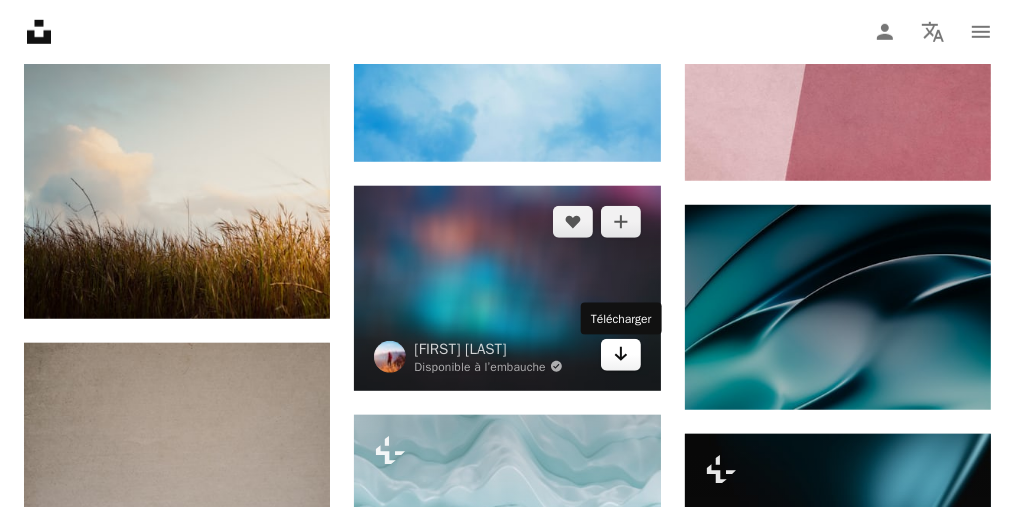 click on "Arrow pointing down" 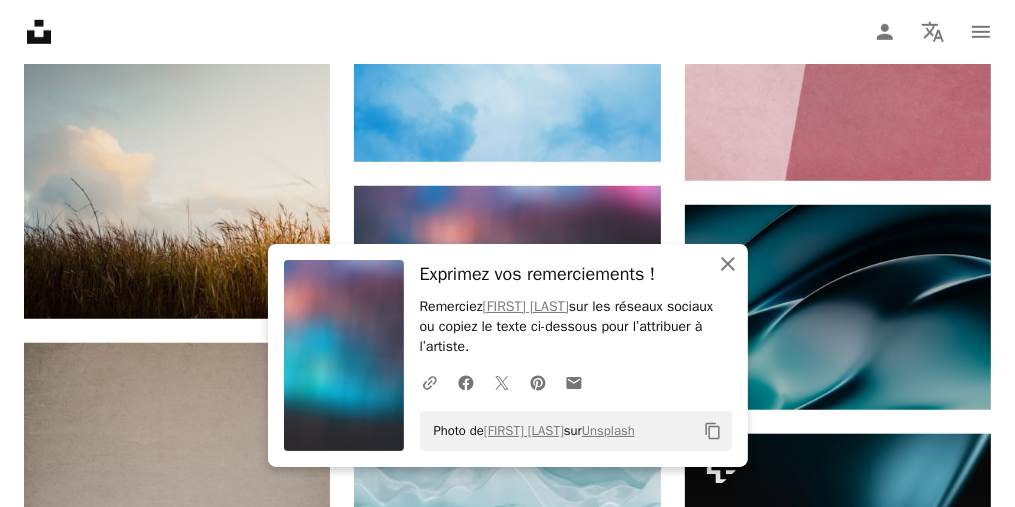 click on "An X shape" 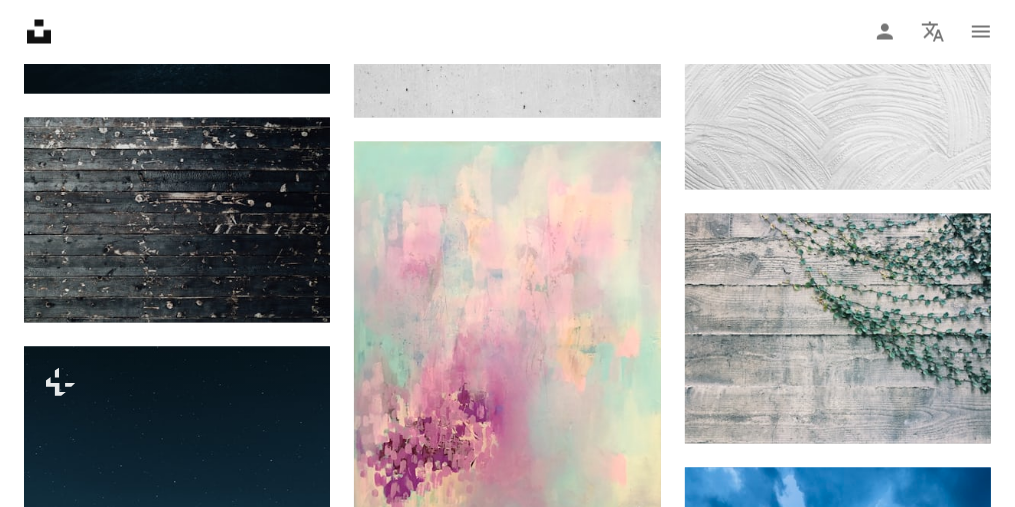 scroll, scrollTop: 22854, scrollLeft: 0, axis: vertical 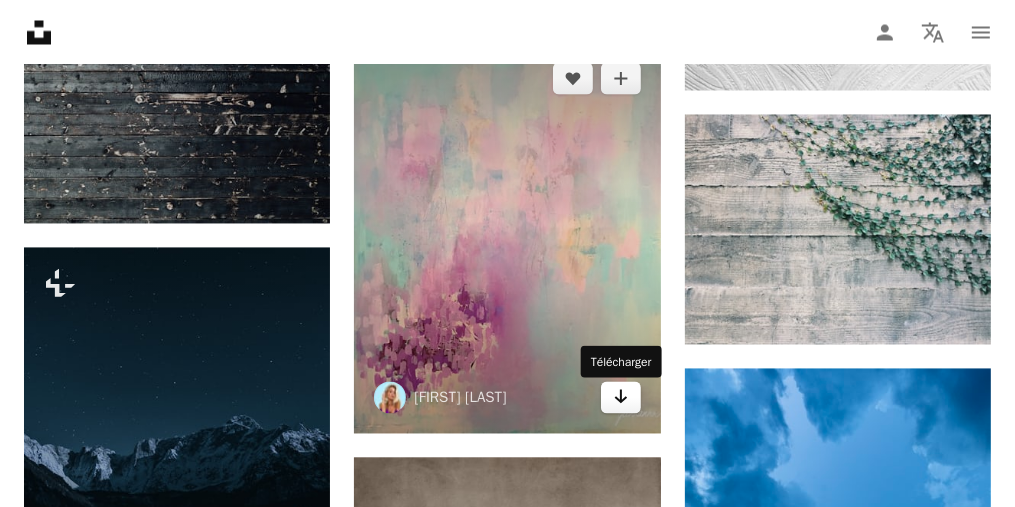 click on "Arrow pointing down" at bounding box center [621, 397] 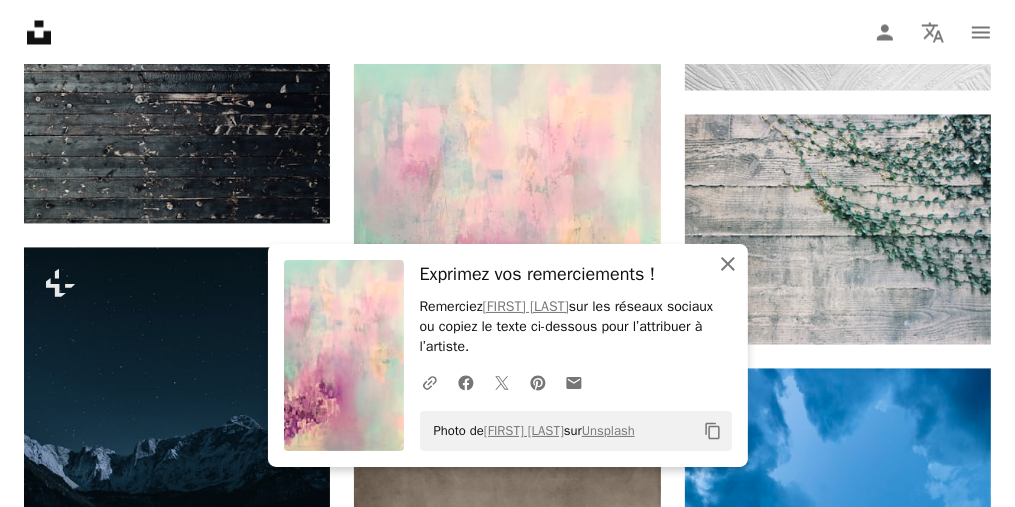 click on "An X shape" 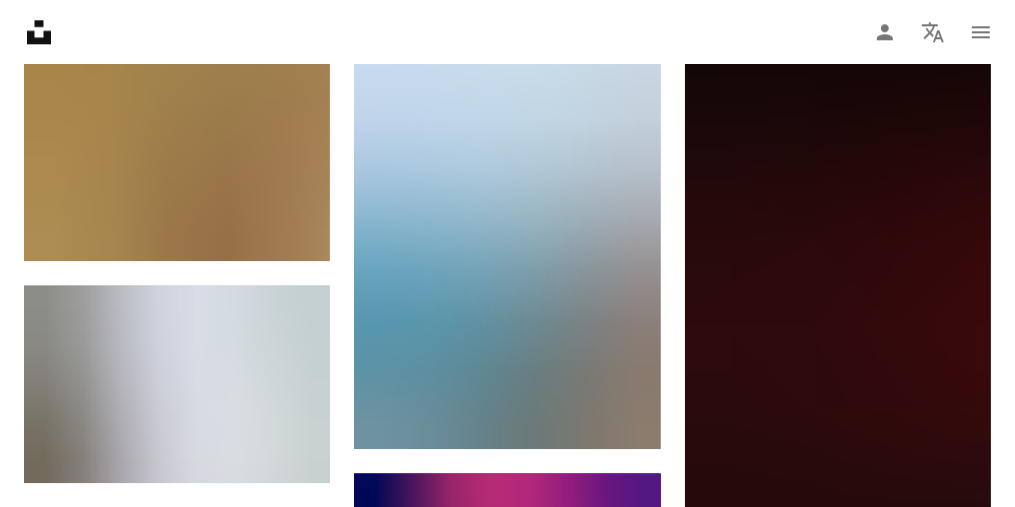 scroll, scrollTop: 23654, scrollLeft: 0, axis: vertical 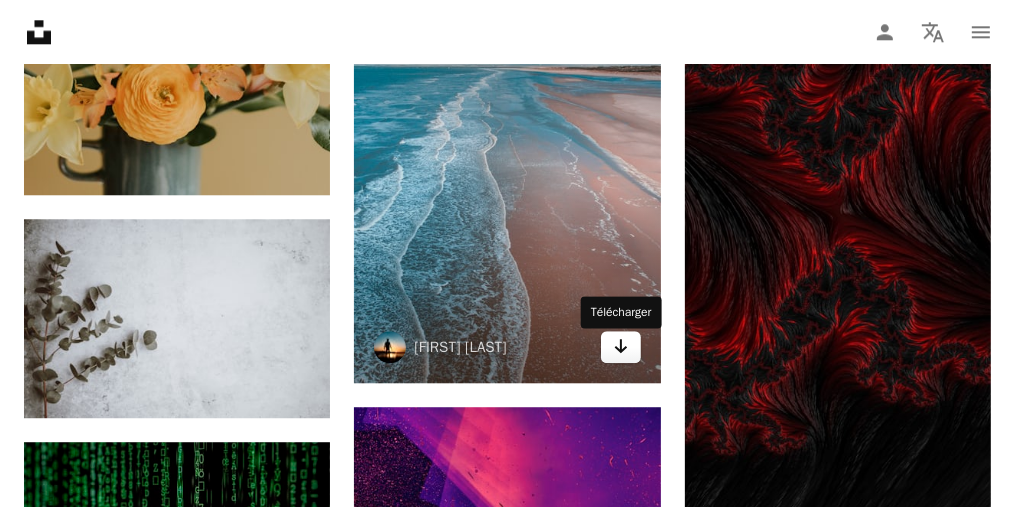 click on "Arrow pointing down" 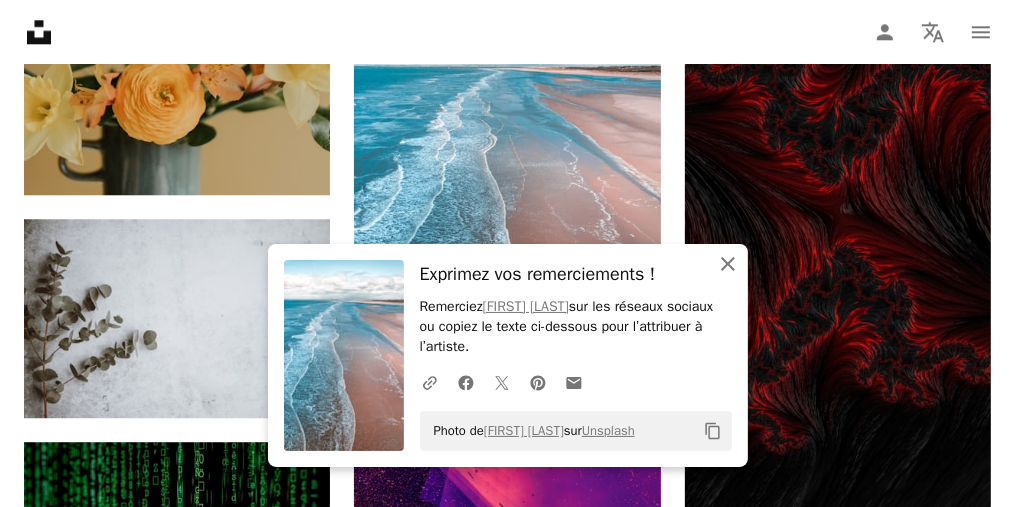 click 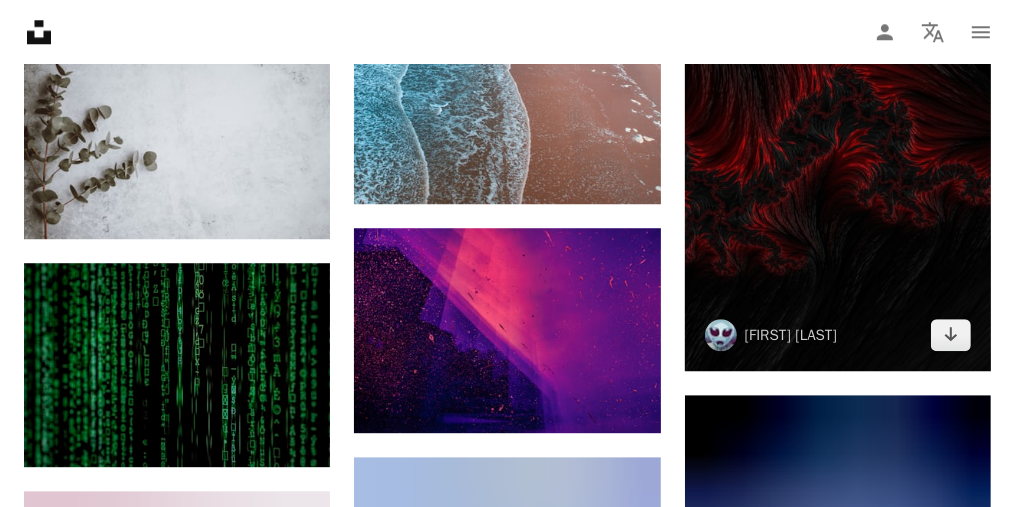 scroll, scrollTop: 24084, scrollLeft: 0, axis: vertical 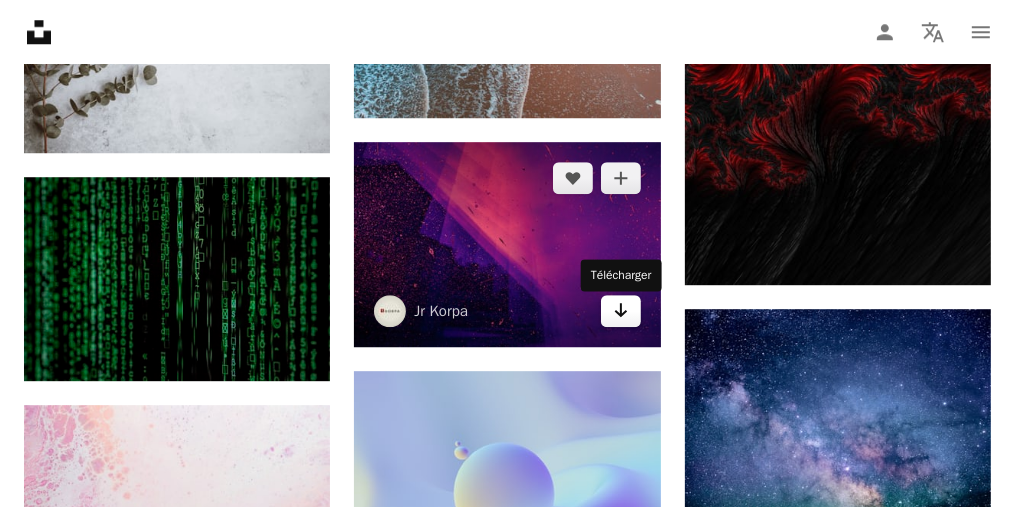 click on "Arrow pointing down" 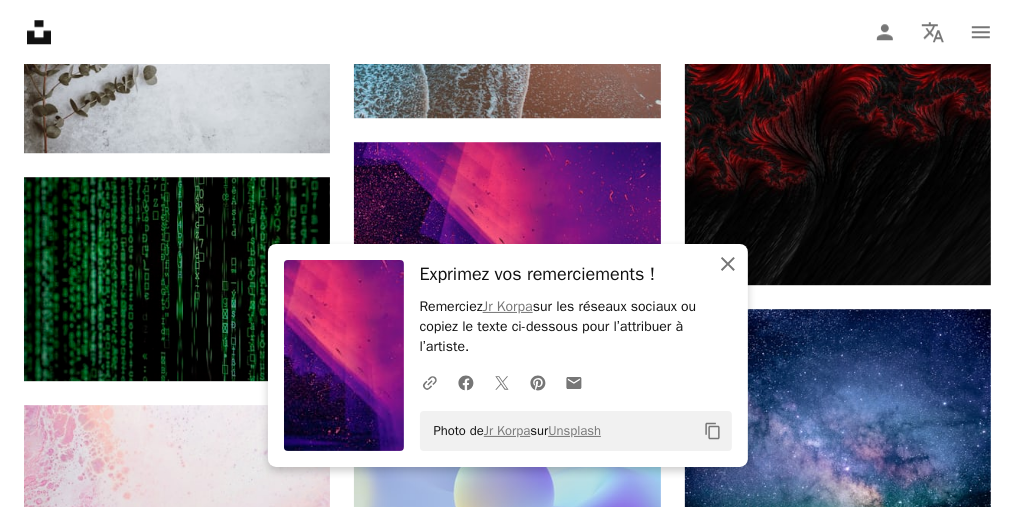 click 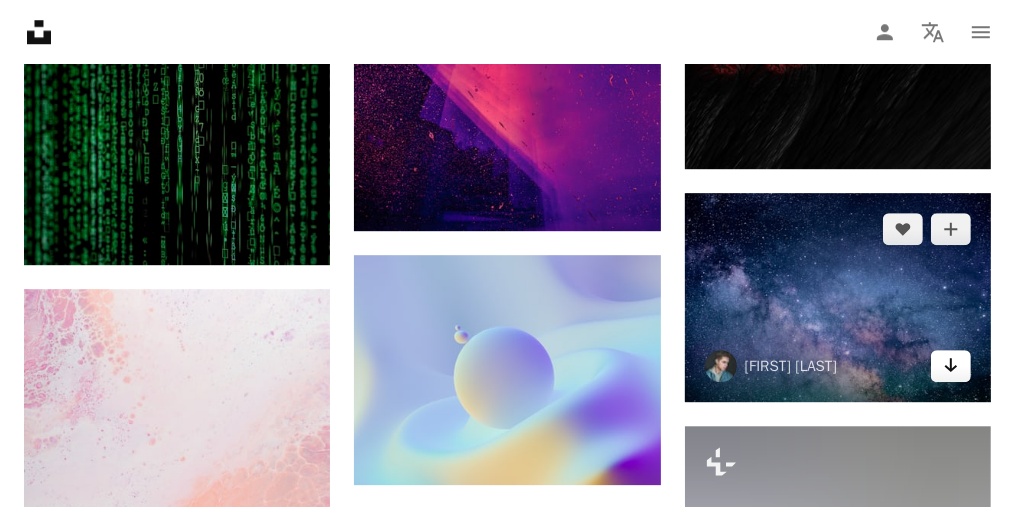 scroll, scrollTop: 24245, scrollLeft: 0, axis: vertical 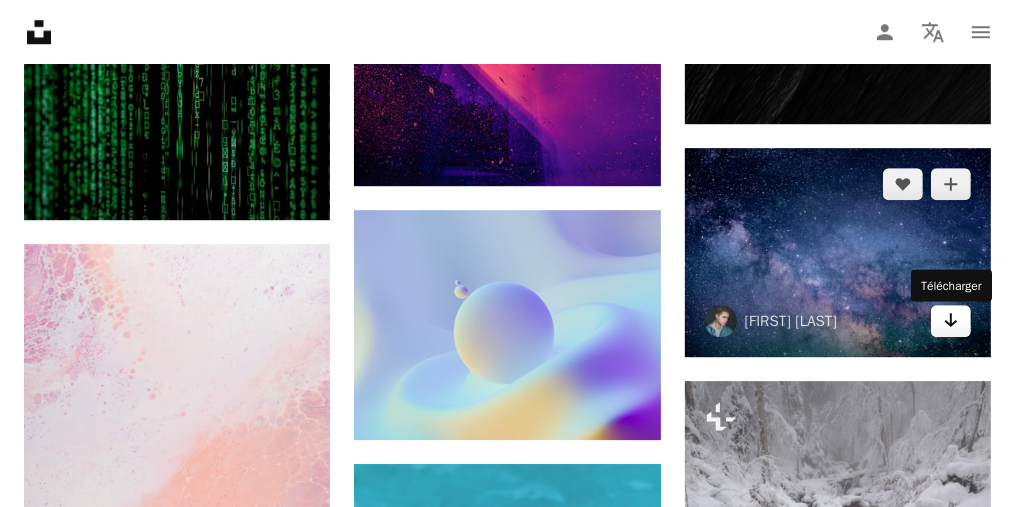 click 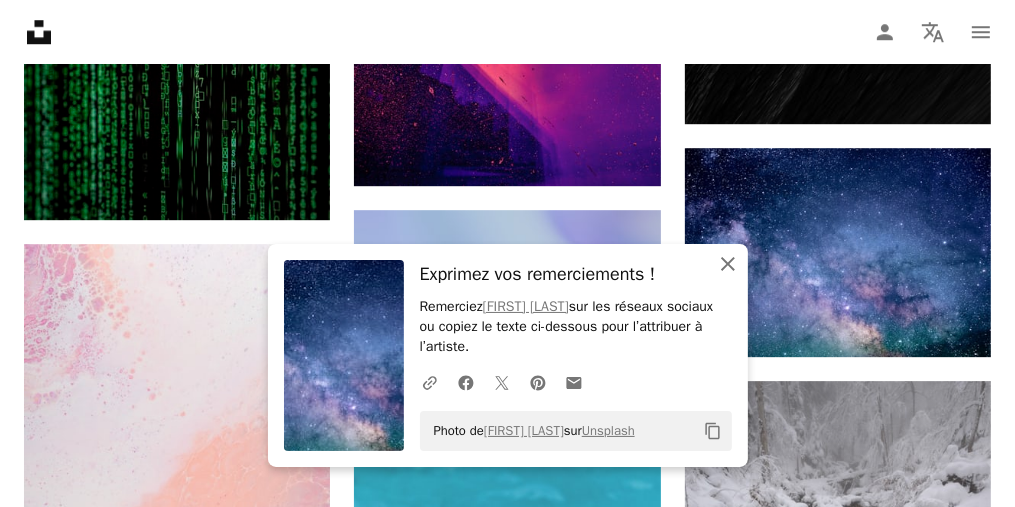 click 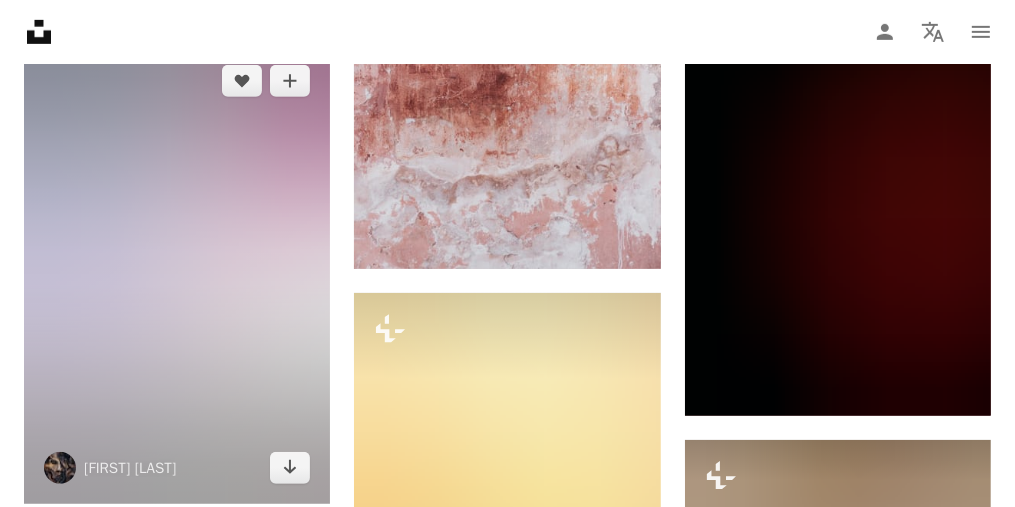 scroll, scrollTop: 26107, scrollLeft: 0, axis: vertical 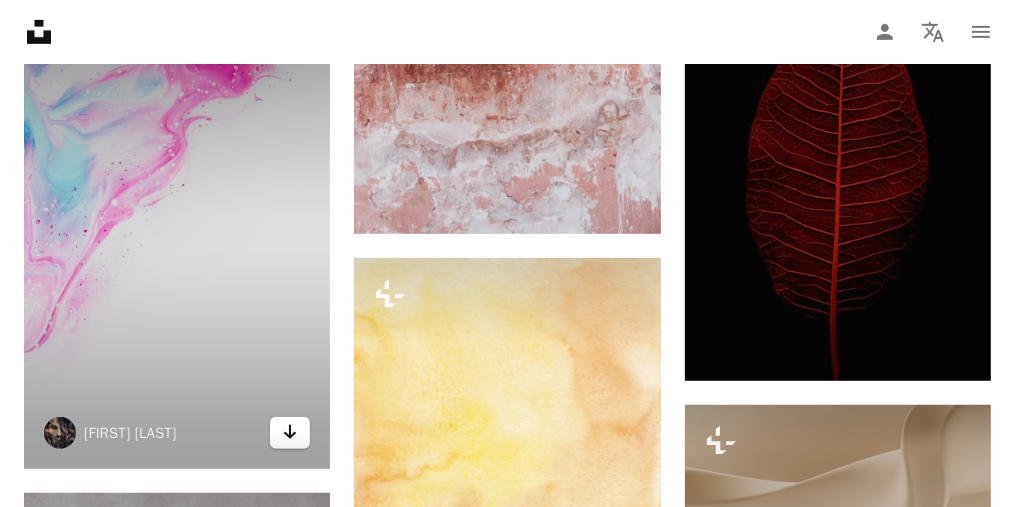click on "Arrow pointing down" 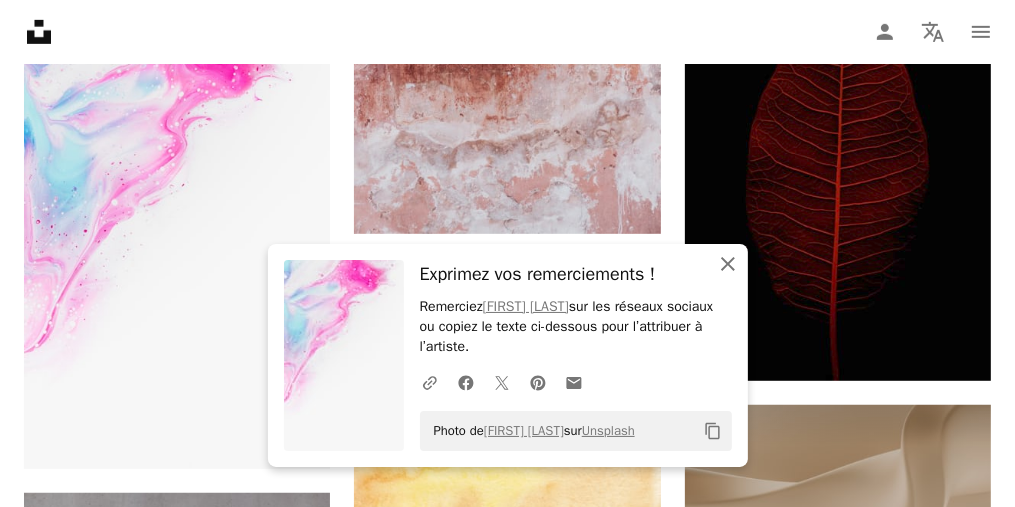 click on "An X shape" 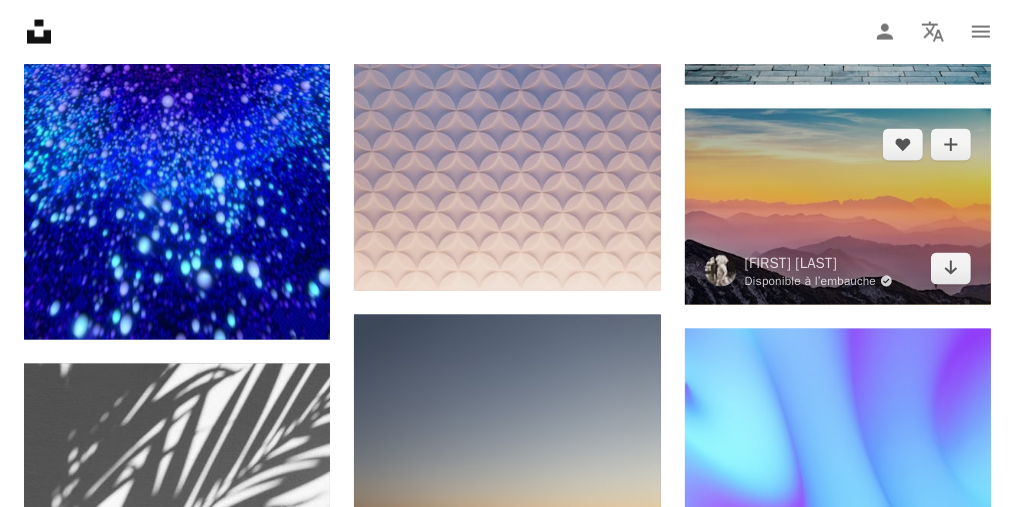scroll, scrollTop: 27507, scrollLeft: 0, axis: vertical 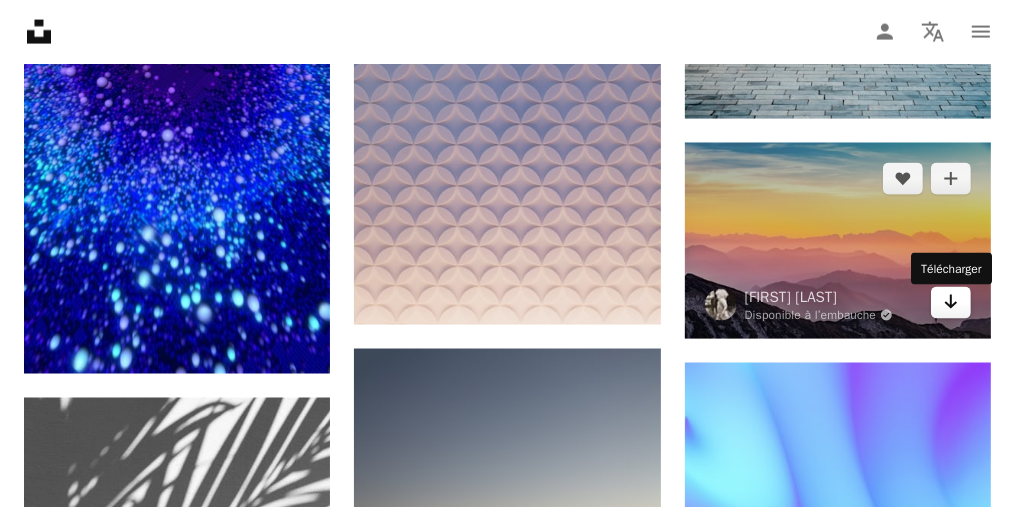 click on "Arrow pointing down" 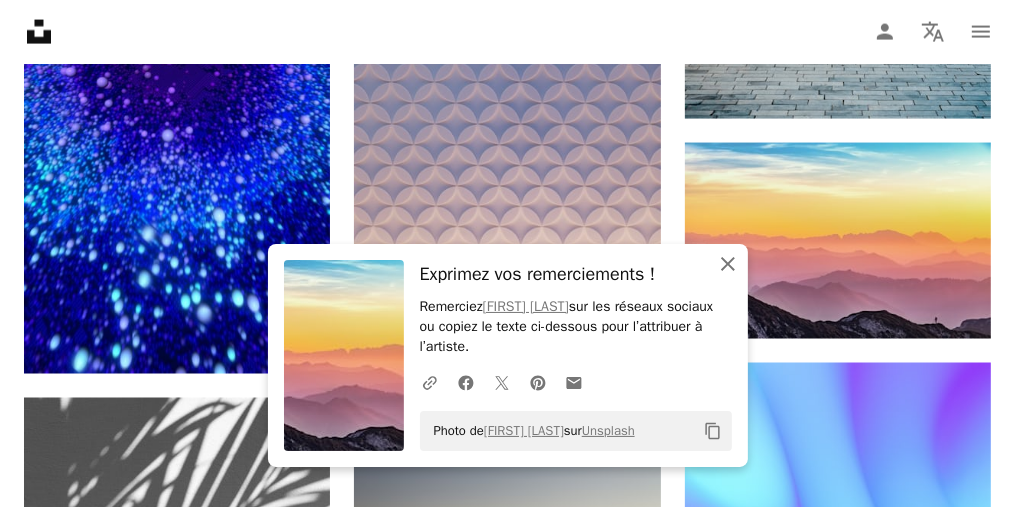click on "An X shape" 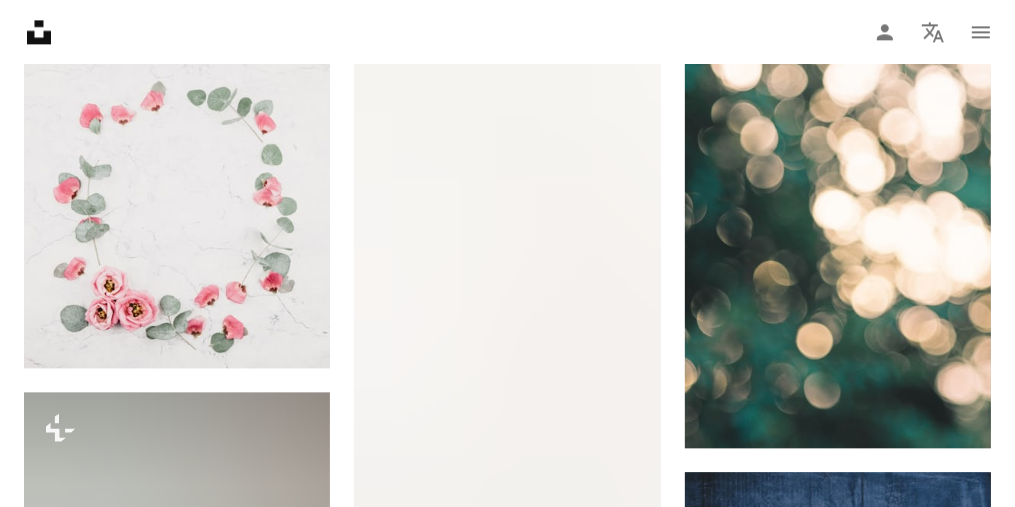 scroll, scrollTop: 28607, scrollLeft: 0, axis: vertical 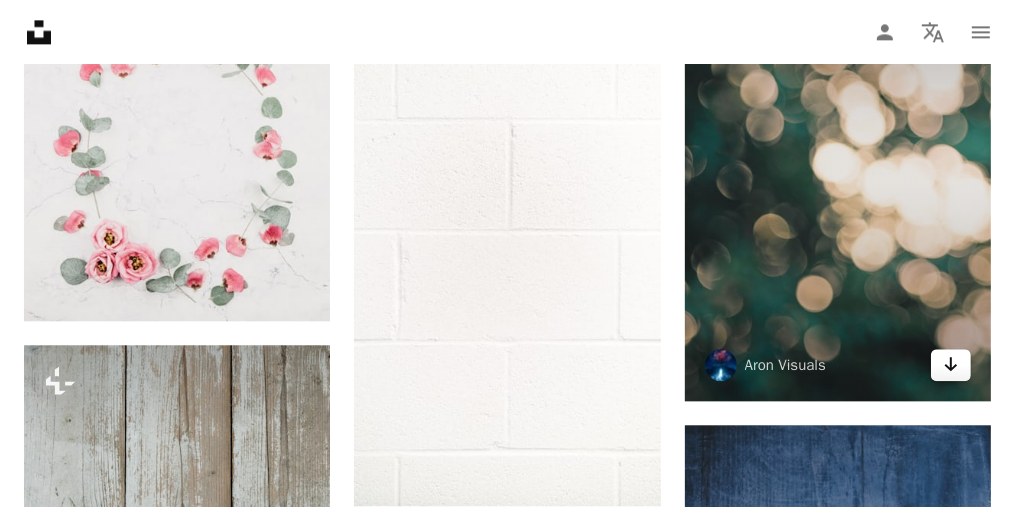 click on "Arrow pointing down" 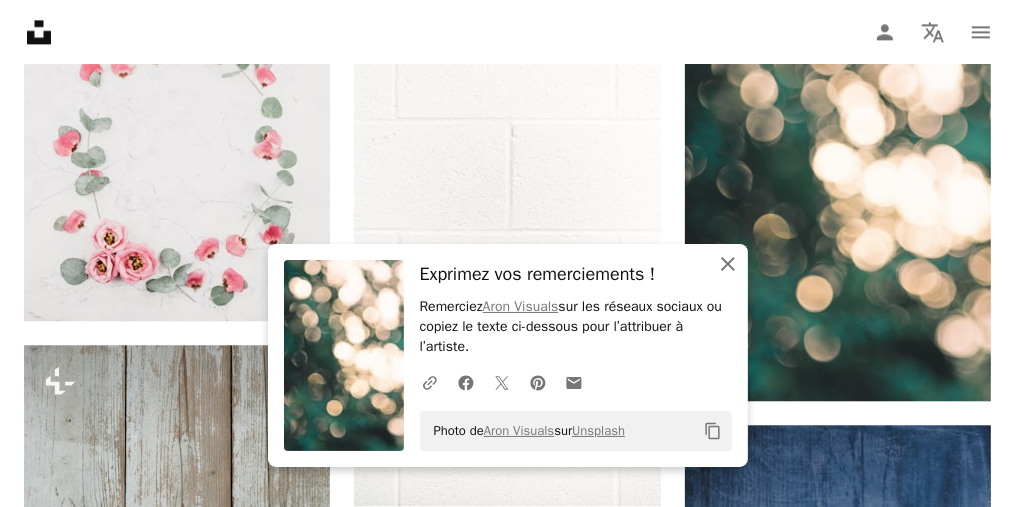click on "An X shape" 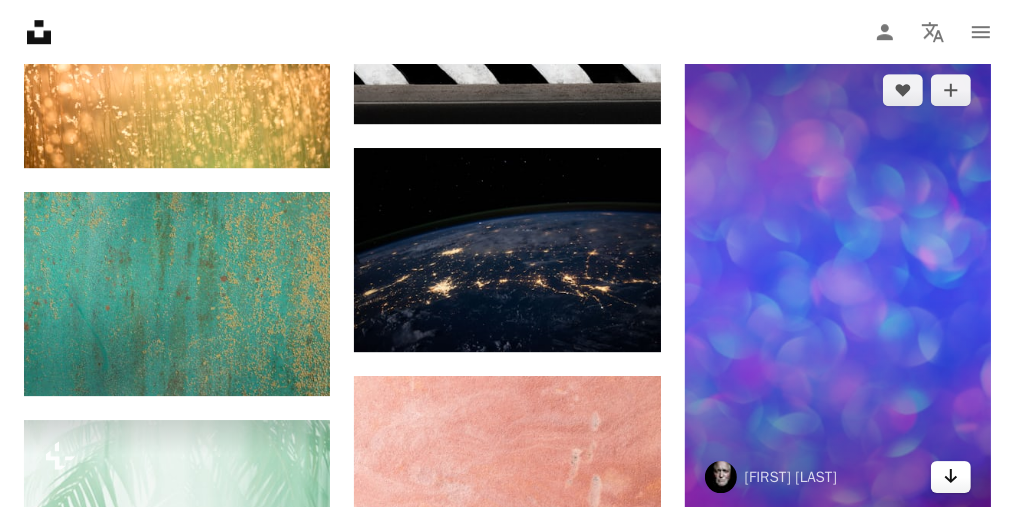 scroll, scrollTop: 29507, scrollLeft: 0, axis: vertical 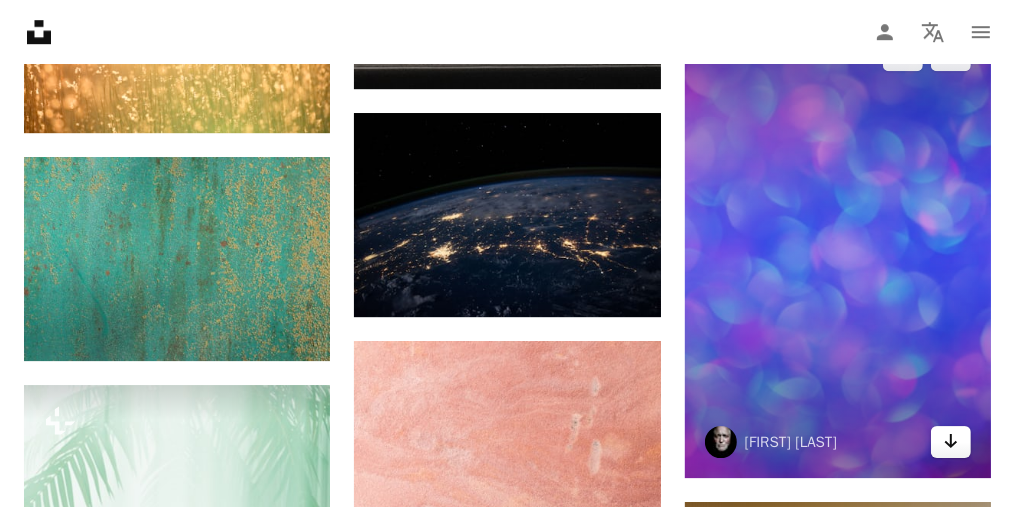 click on "Arrow pointing down" 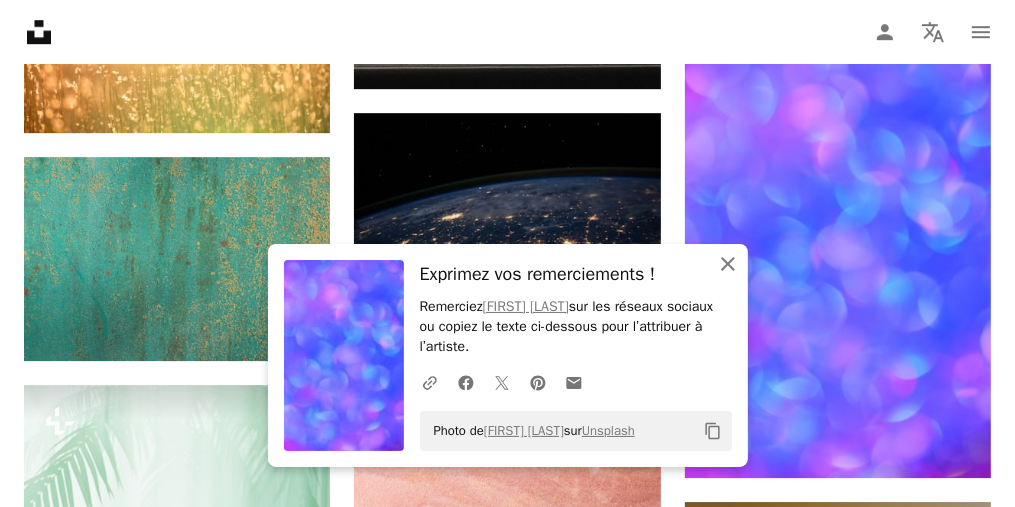 click on "An X shape" 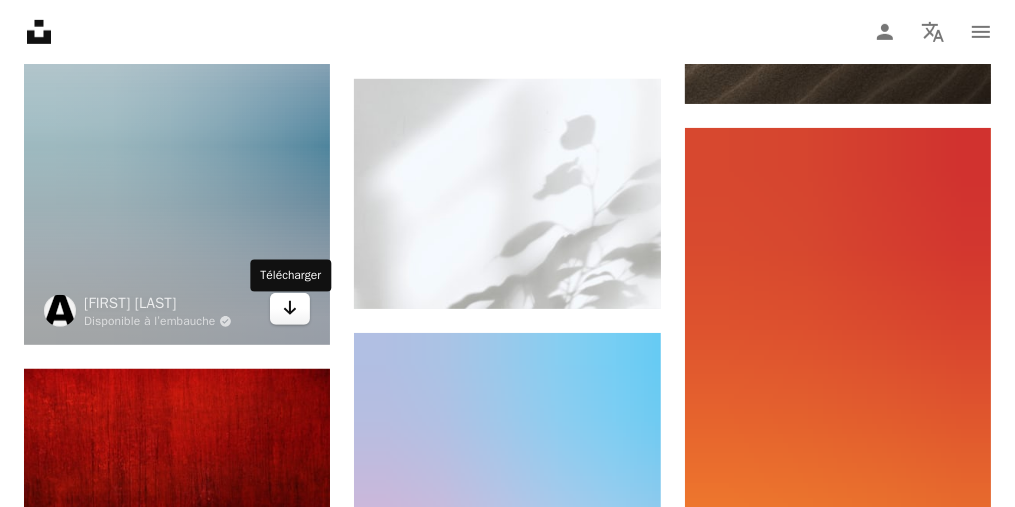 scroll, scrollTop: 31107, scrollLeft: 0, axis: vertical 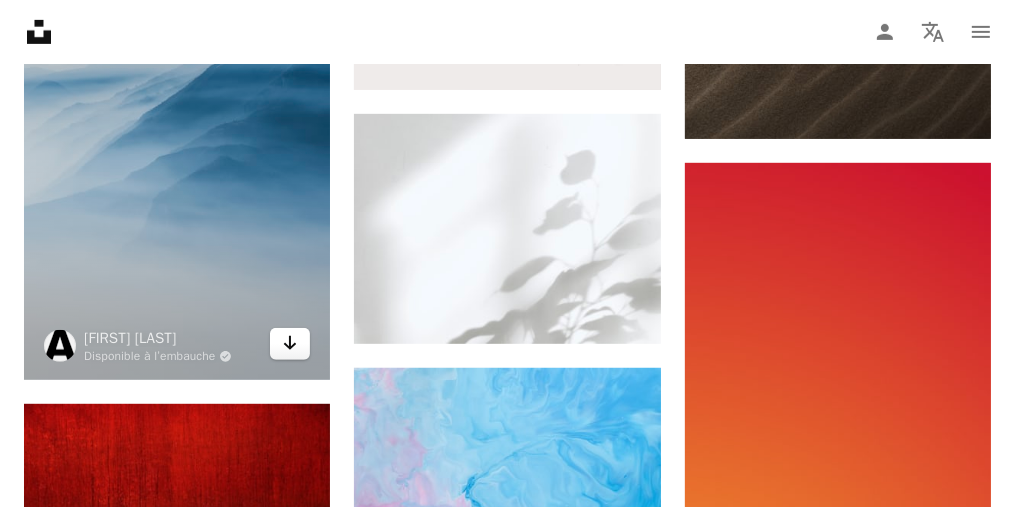 click on "Arrow pointing down" at bounding box center [290, 344] 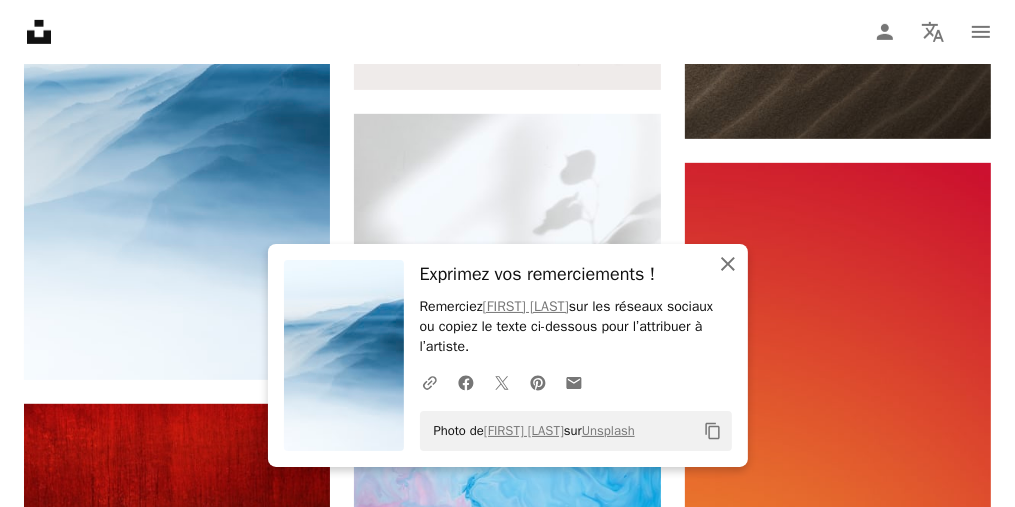 click on "An X shape" 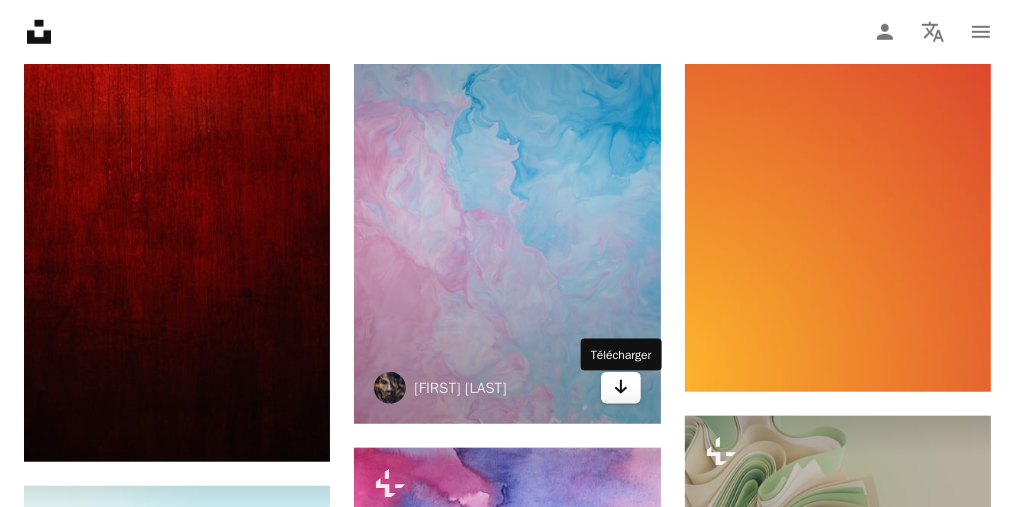 scroll, scrollTop: 31607, scrollLeft: 0, axis: vertical 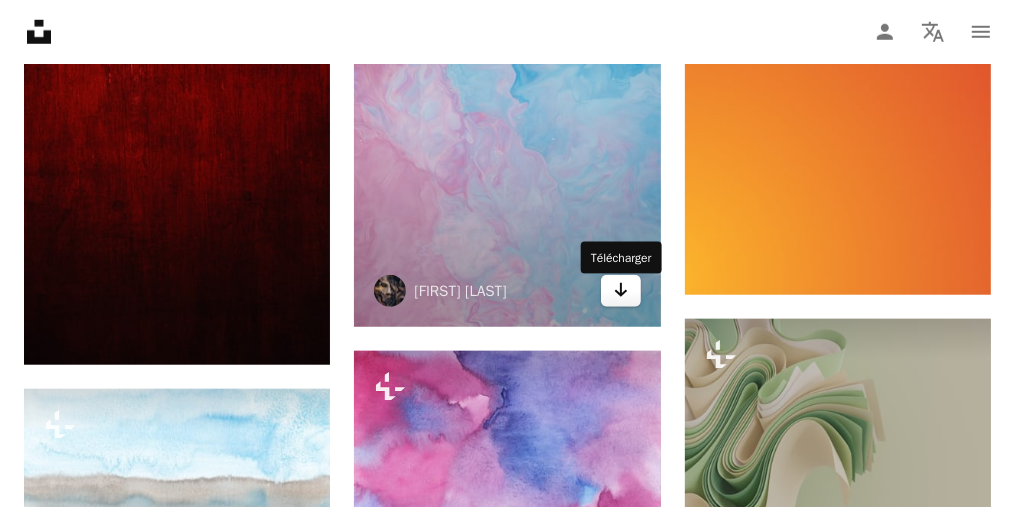 click 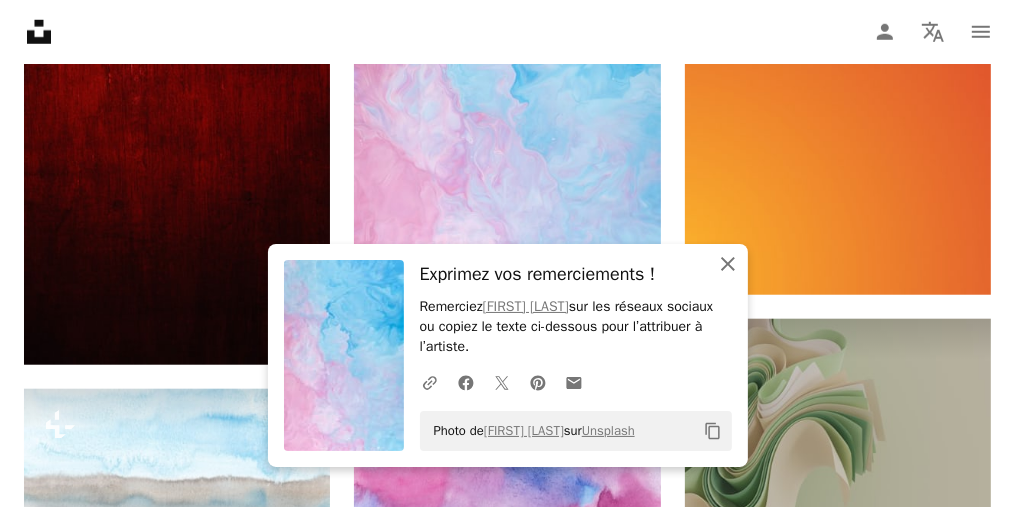 click 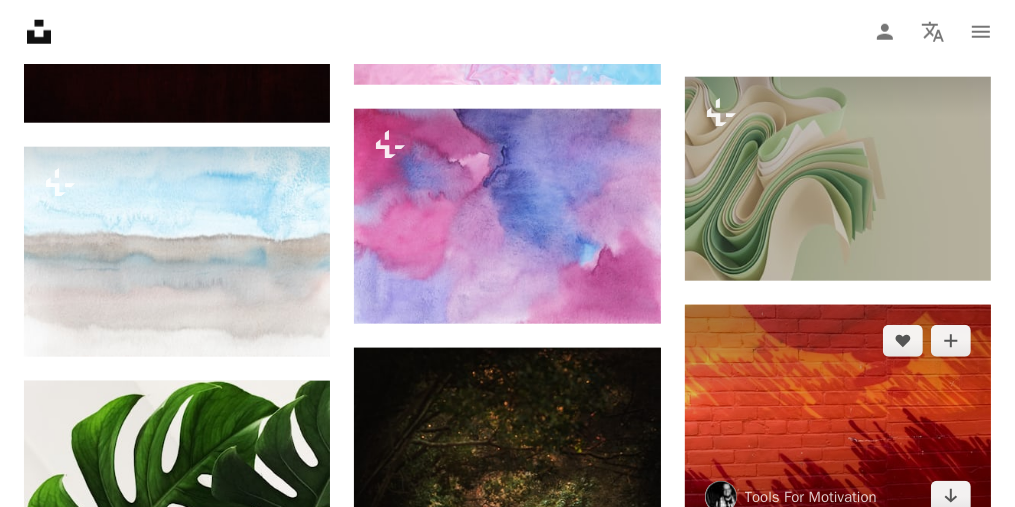 scroll, scrollTop: 31907, scrollLeft: 0, axis: vertical 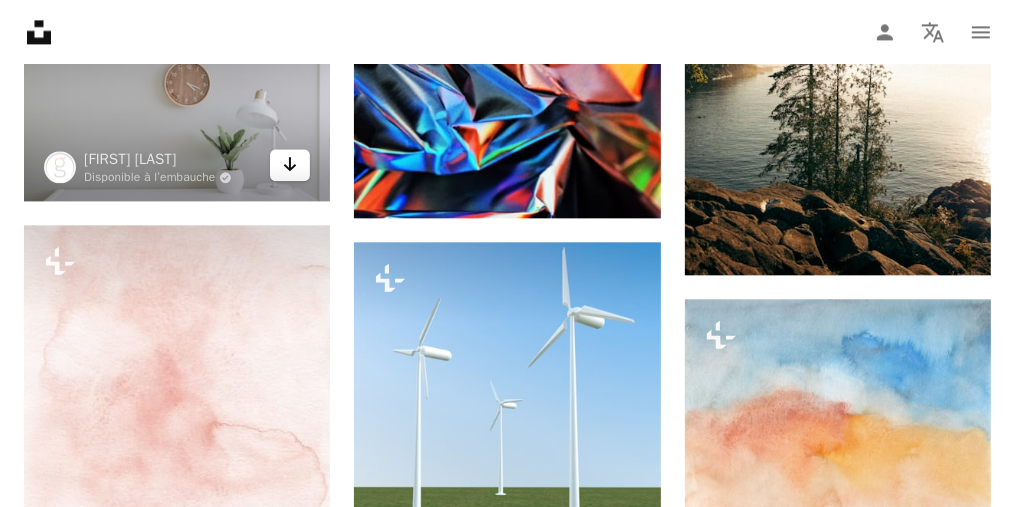 click on "Arrow pointing down" 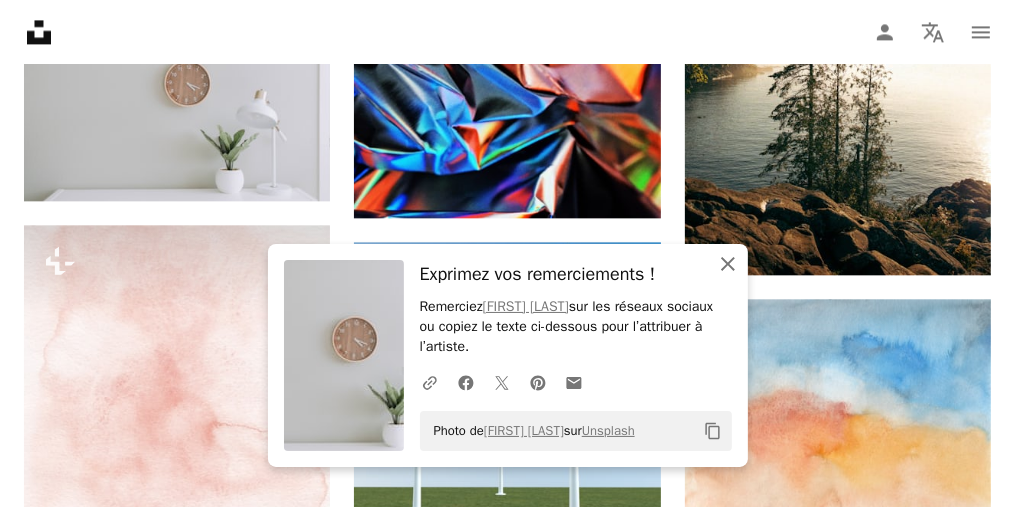 click on "An X shape" 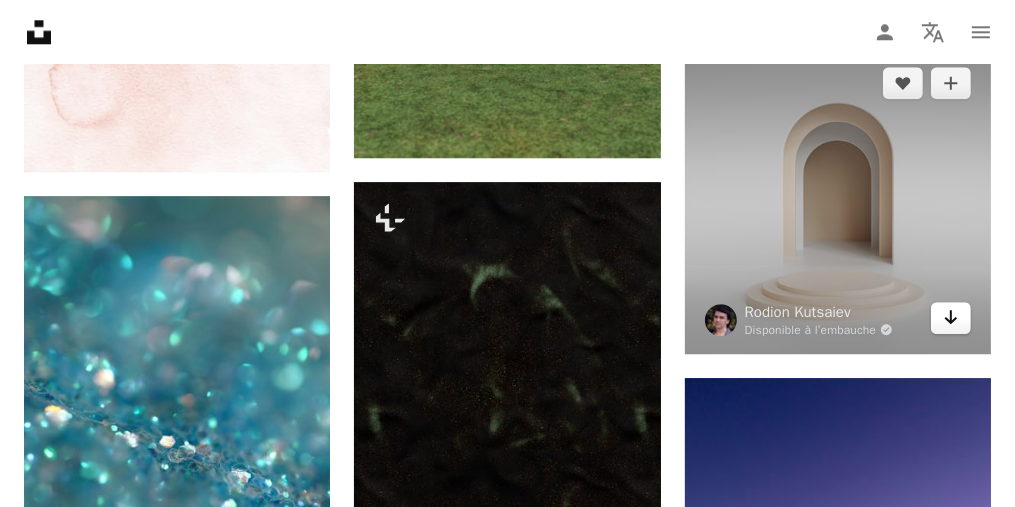 scroll, scrollTop: 34058, scrollLeft: 0, axis: vertical 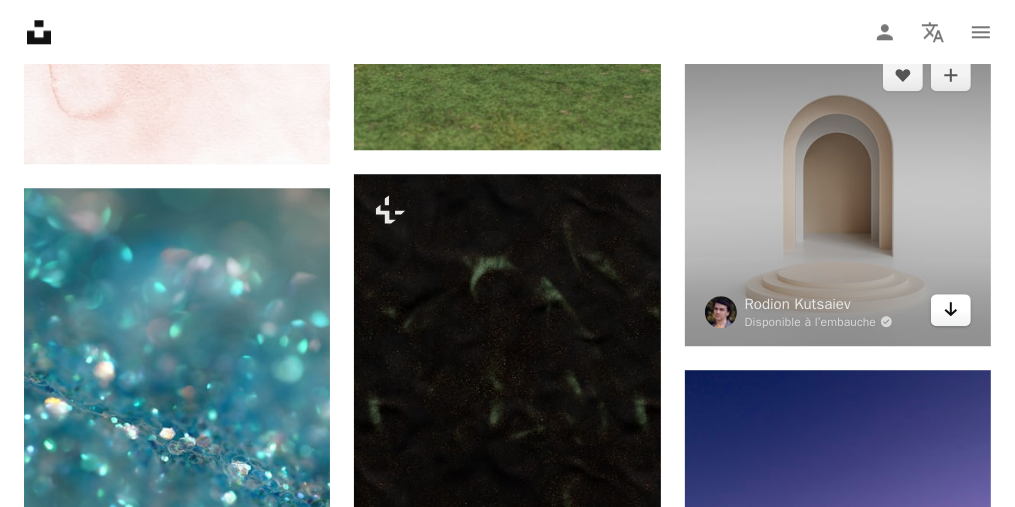 click 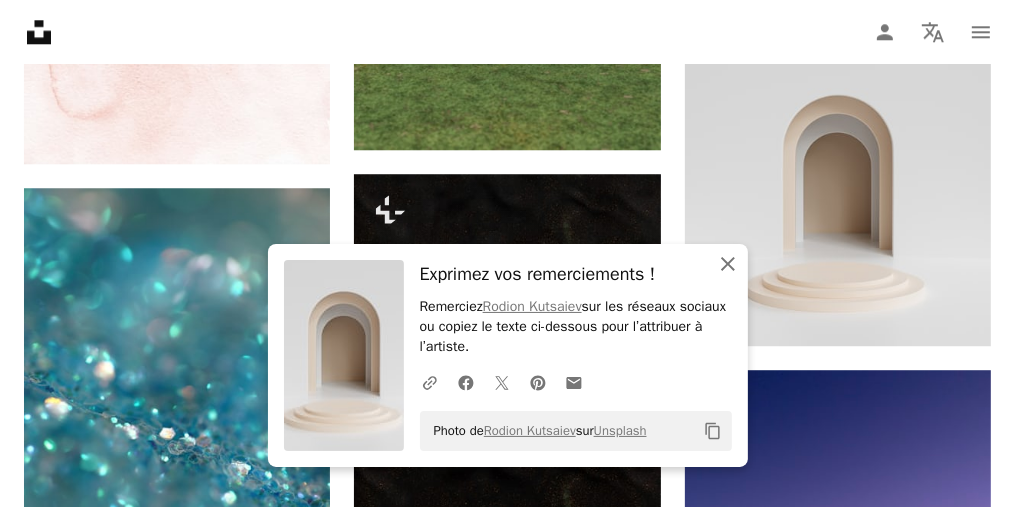 click on "An X shape" 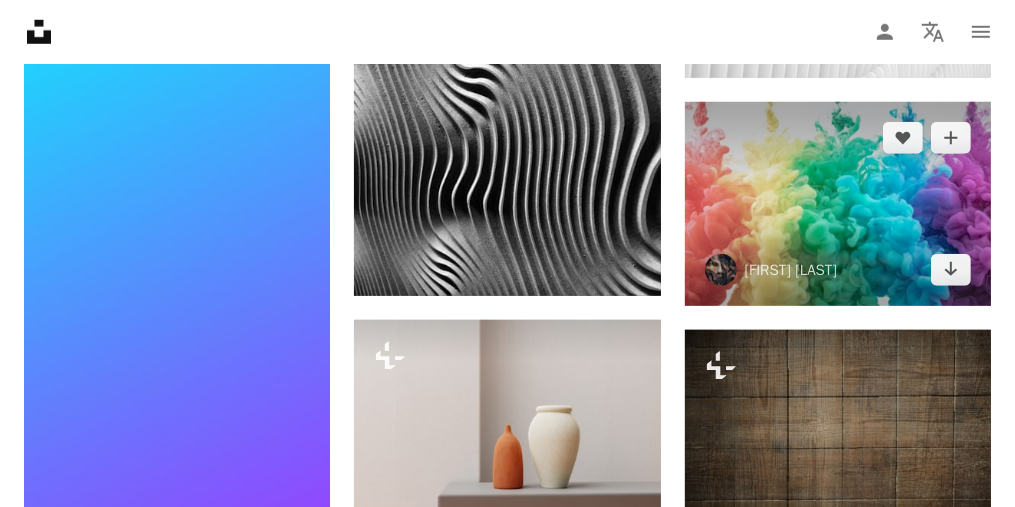 scroll, scrollTop: 36658, scrollLeft: 0, axis: vertical 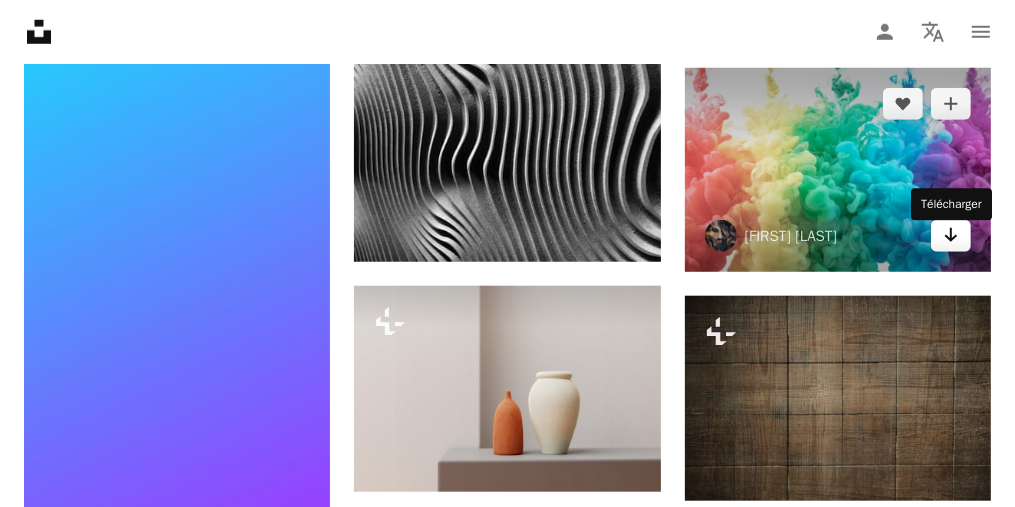 click 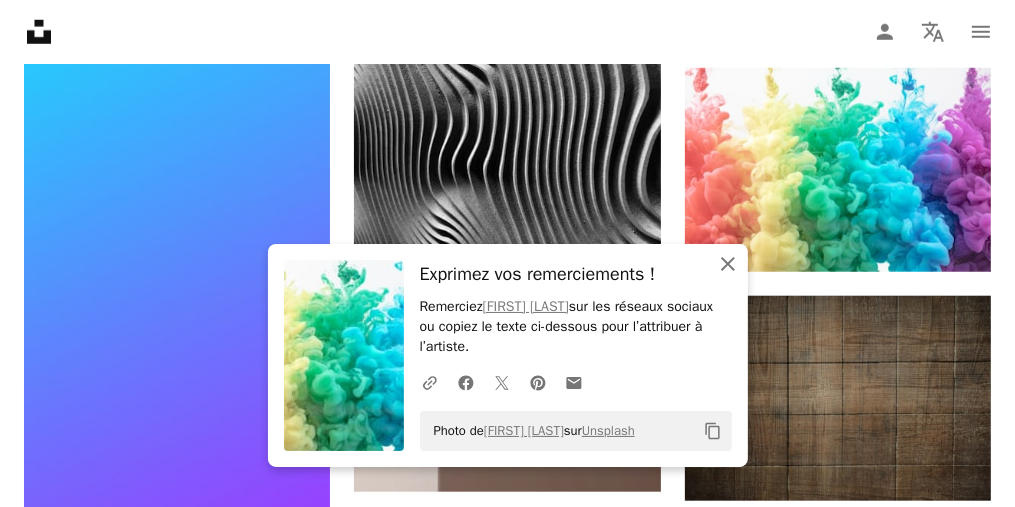 click on "An X shape" 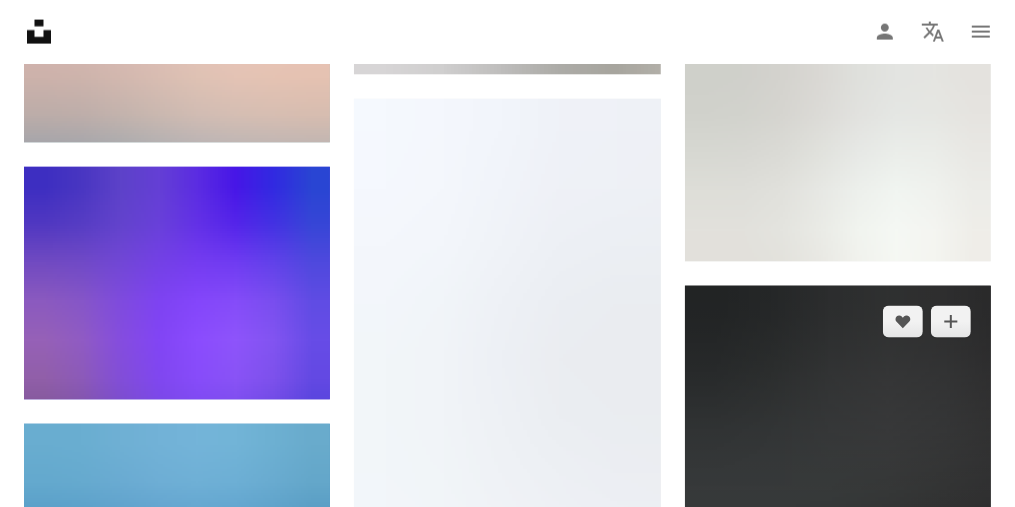 scroll, scrollTop: 37458, scrollLeft: 0, axis: vertical 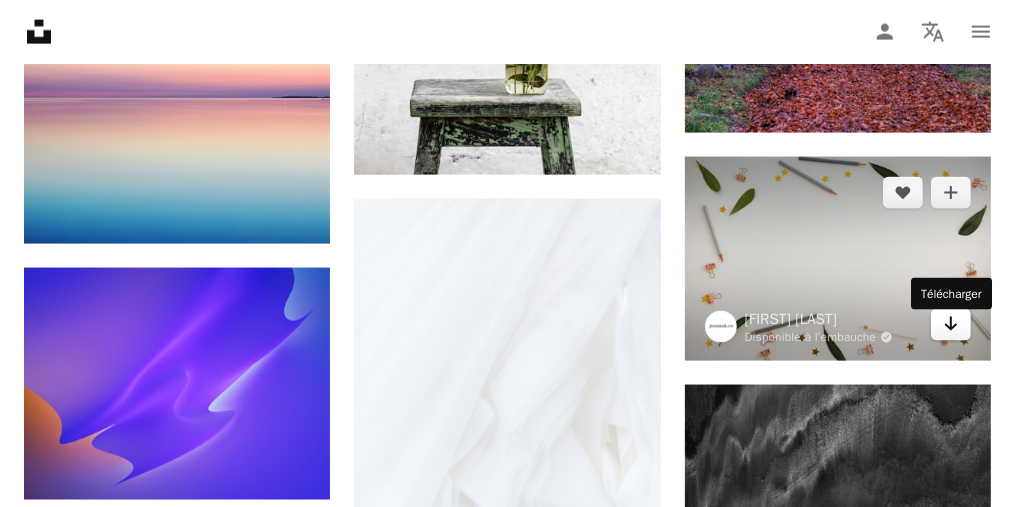 click 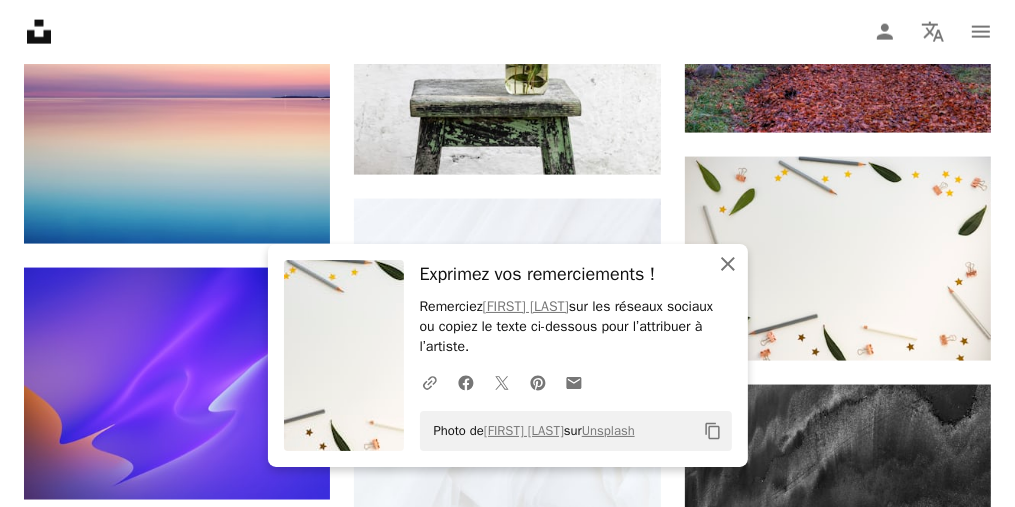 click on "An X shape" 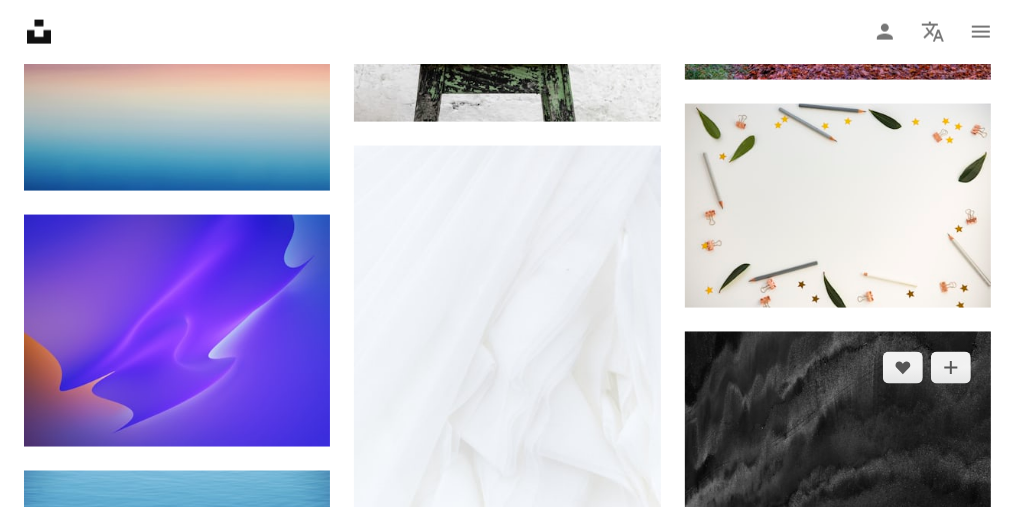 scroll, scrollTop: 37558, scrollLeft: 0, axis: vertical 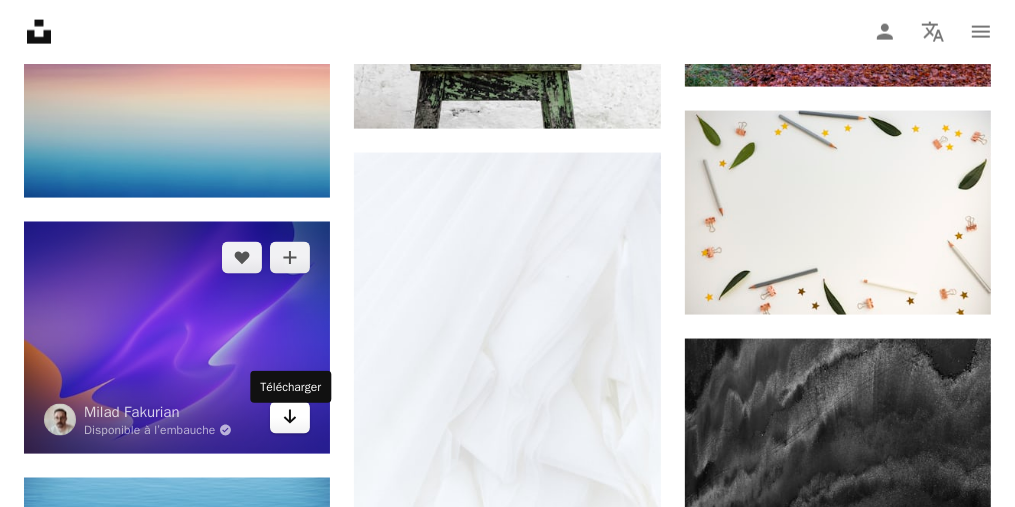 click on "Arrow pointing down" 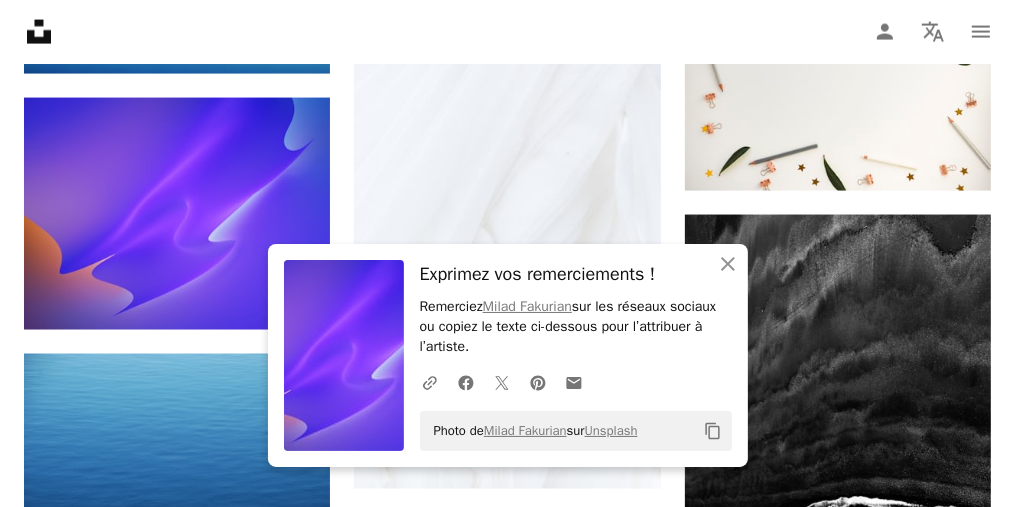 scroll, scrollTop: 37650, scrollLeft: 0, axis: vertical 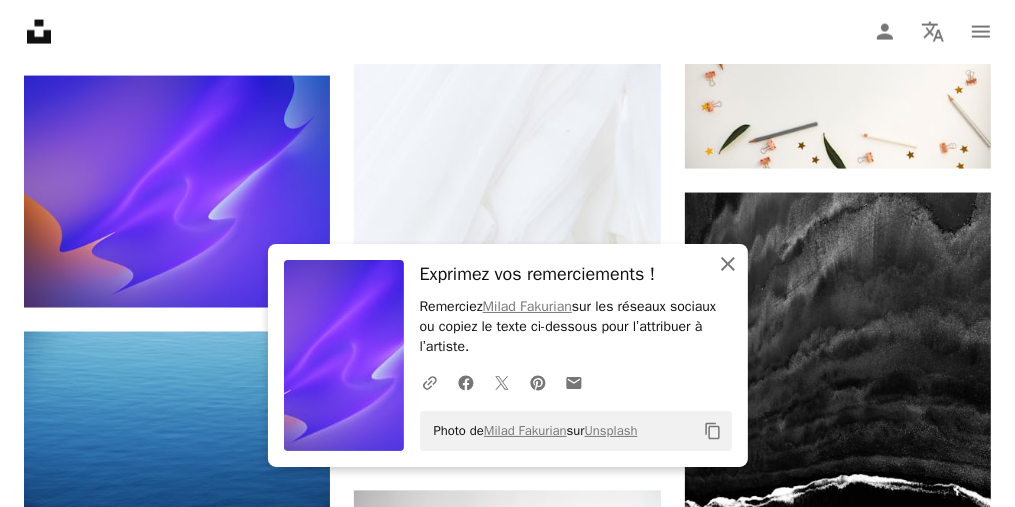 click on "An X shape" 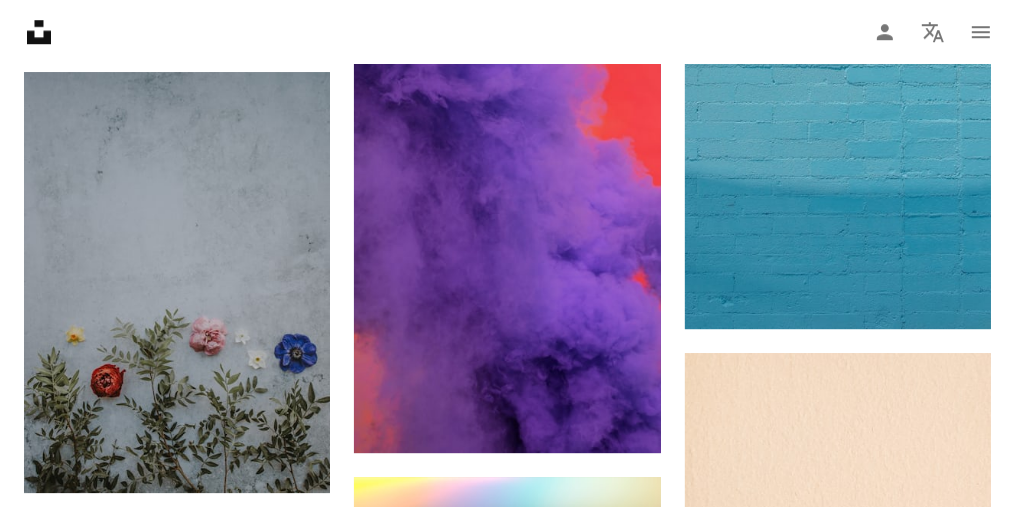 scroll, scrollTop: 39550, scrollLeft: 0, axis: vertical 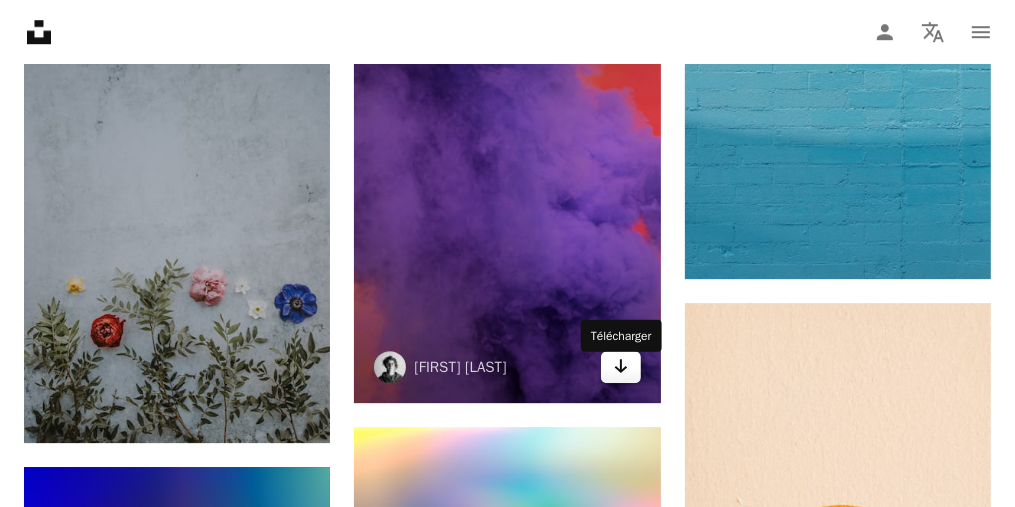 click on "Arrow pointing down" 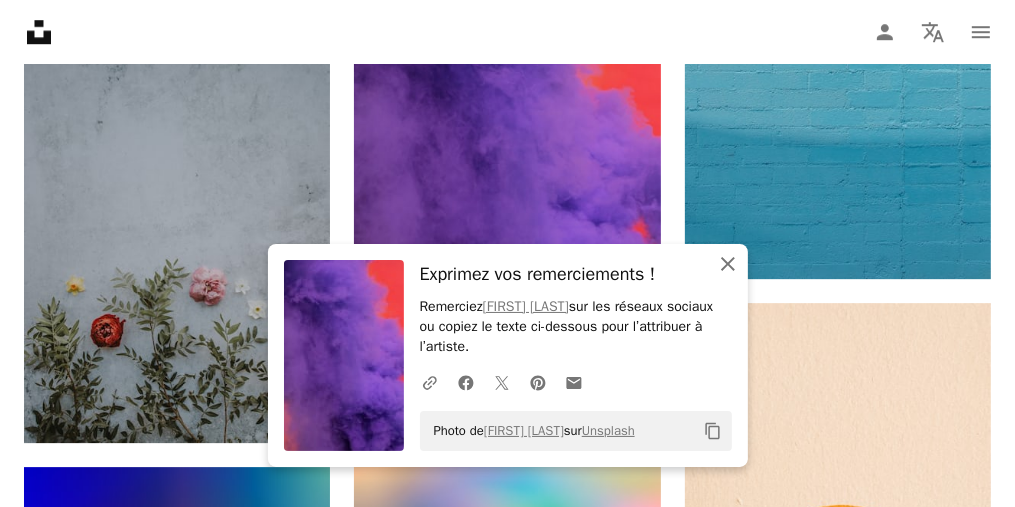 click 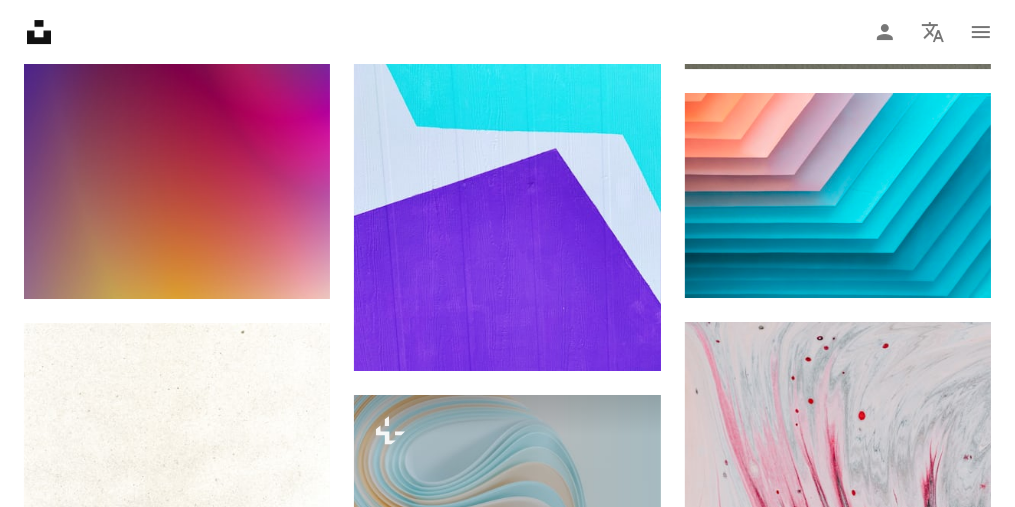 scroll, scrollTop: 40250, scrollLeft: 0, axis: vertical 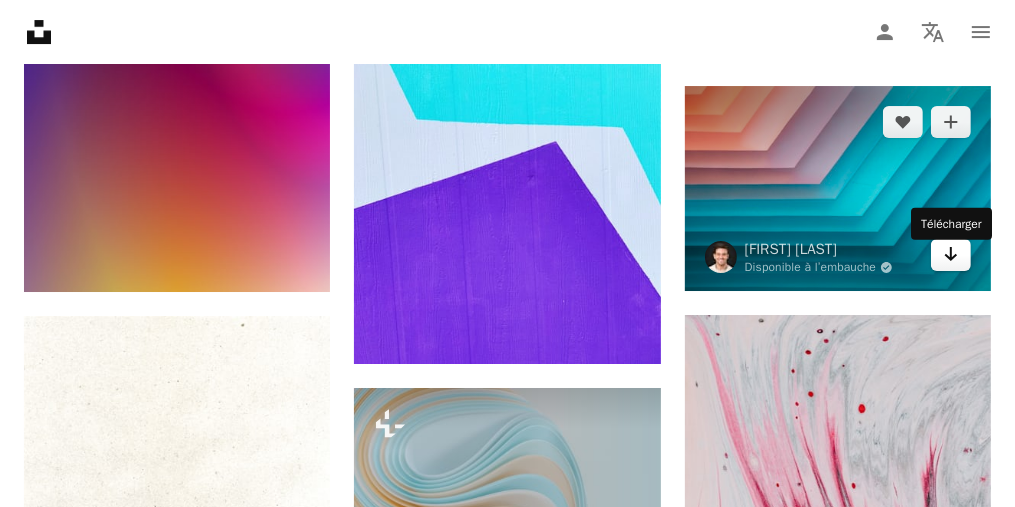 click on "Arrow pointing down" at bounding box center [951, 255] 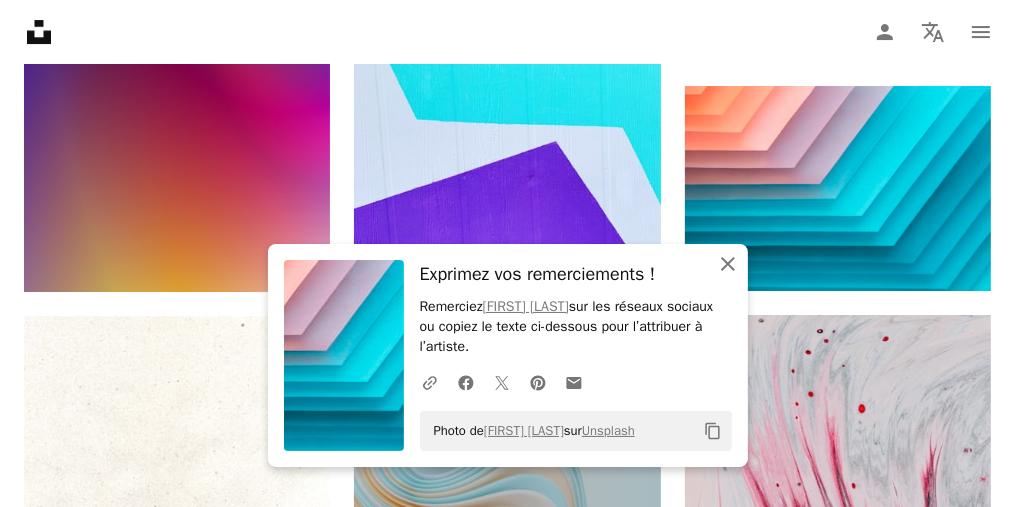 click on "An X shape" 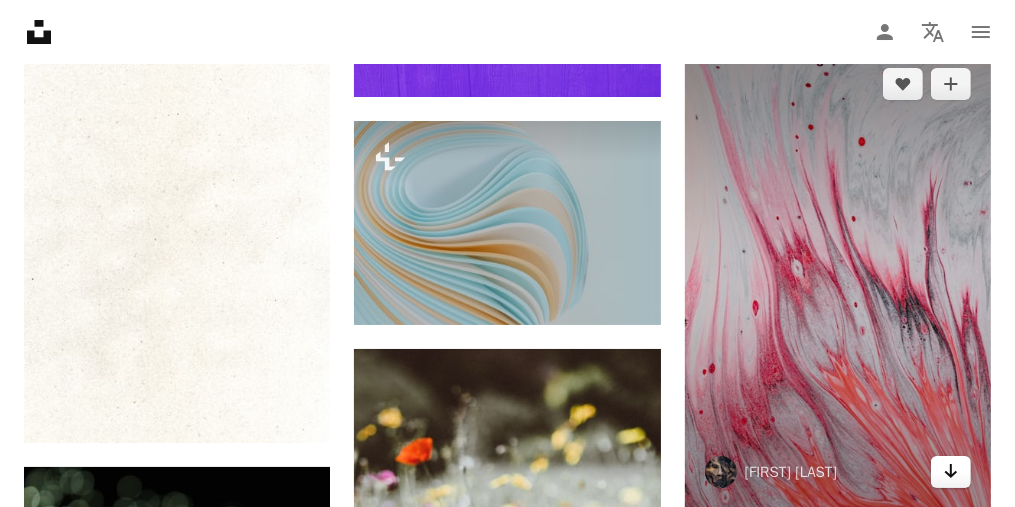 scroll, scrollTop: 40650, scrollLeft: 0, axis: vertical 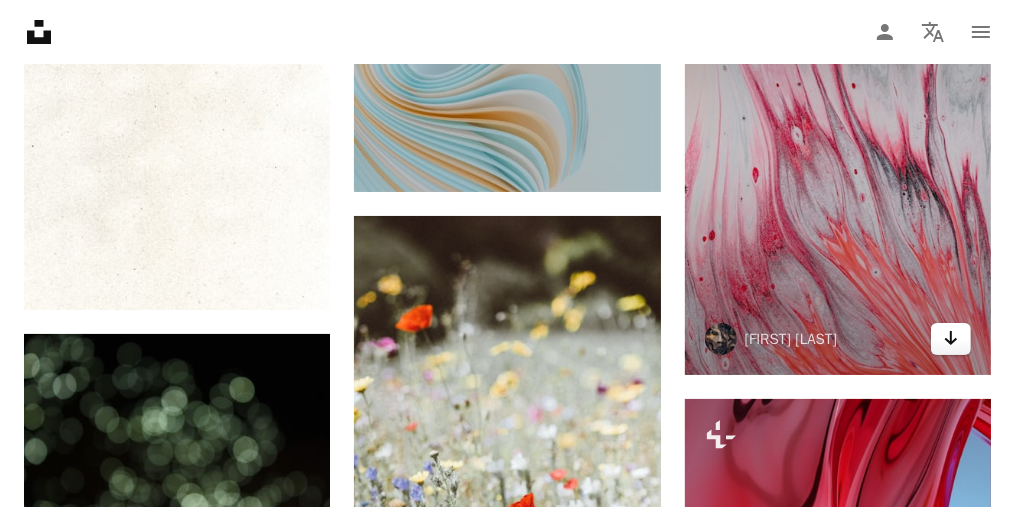 click on "Arrow pointing down" at bounding box center [951, 339] 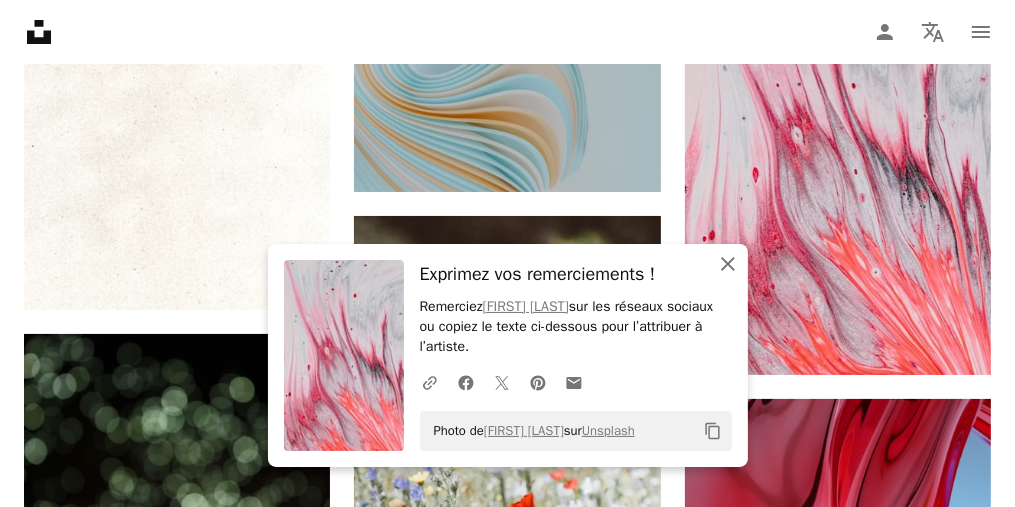 click on "An X shape" 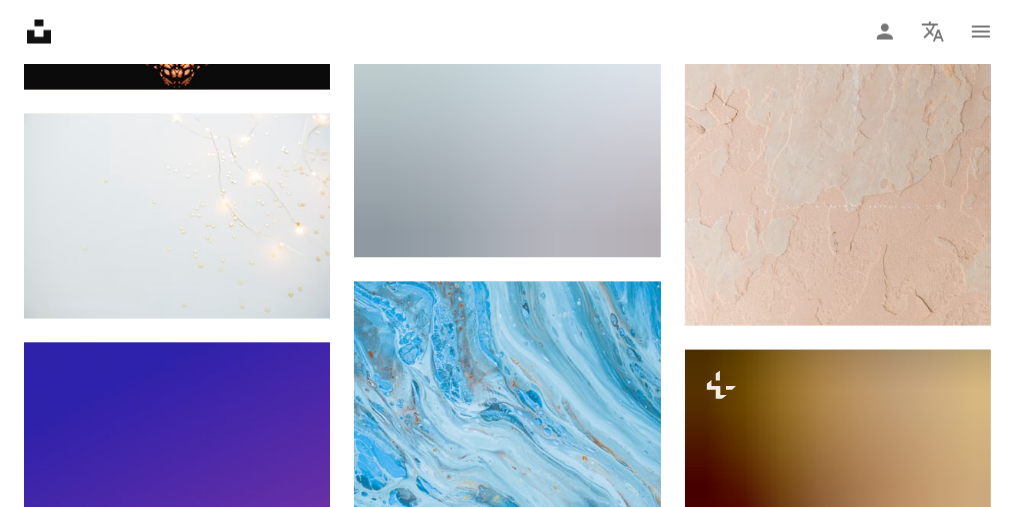 scroll, scrollTop: 43150, scrollLeft: 0, axis: vertical 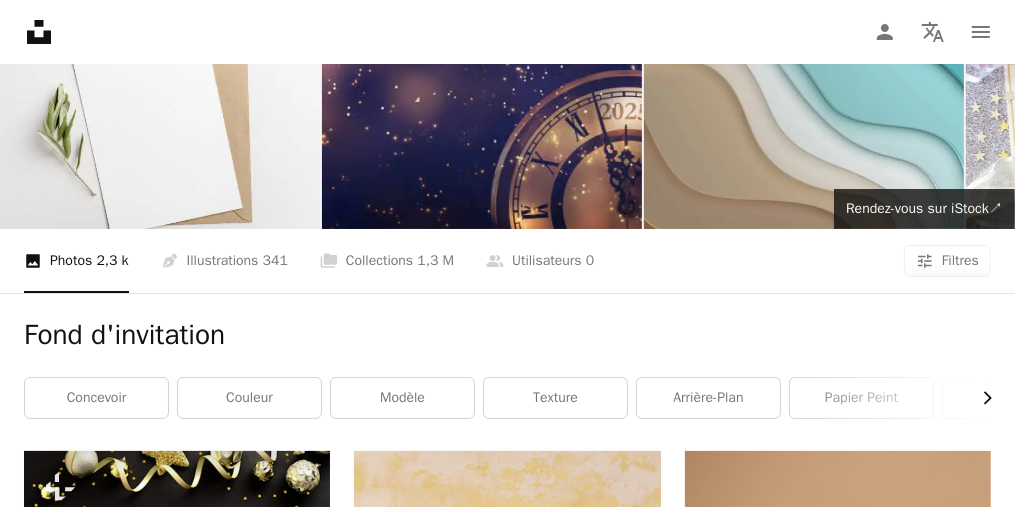 click 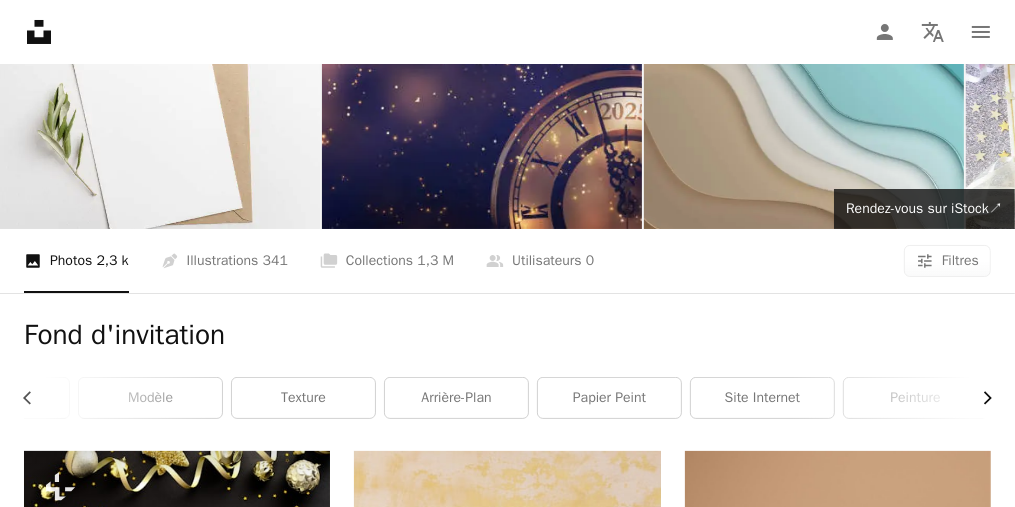 scroll, scrollTop: 0, scrollLeft: 300, axis: horizontal 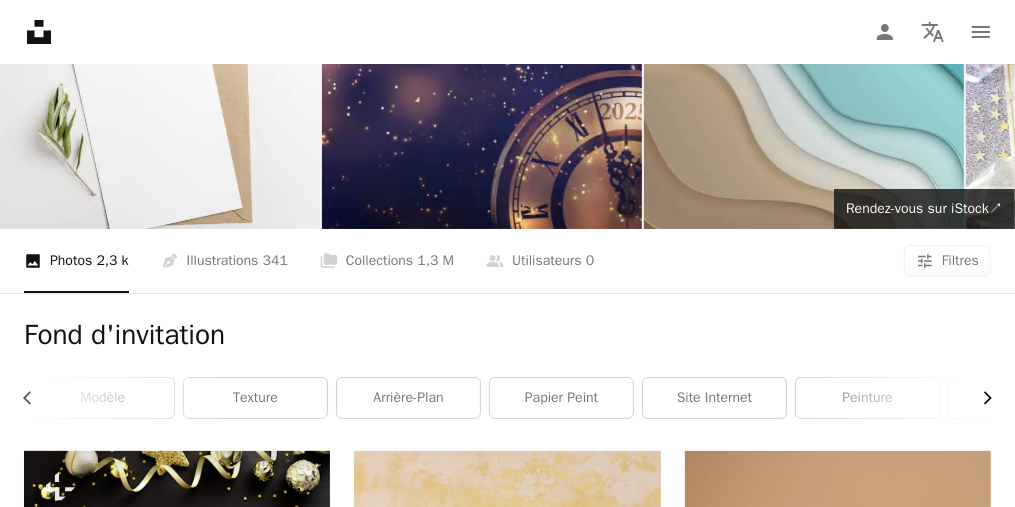 click 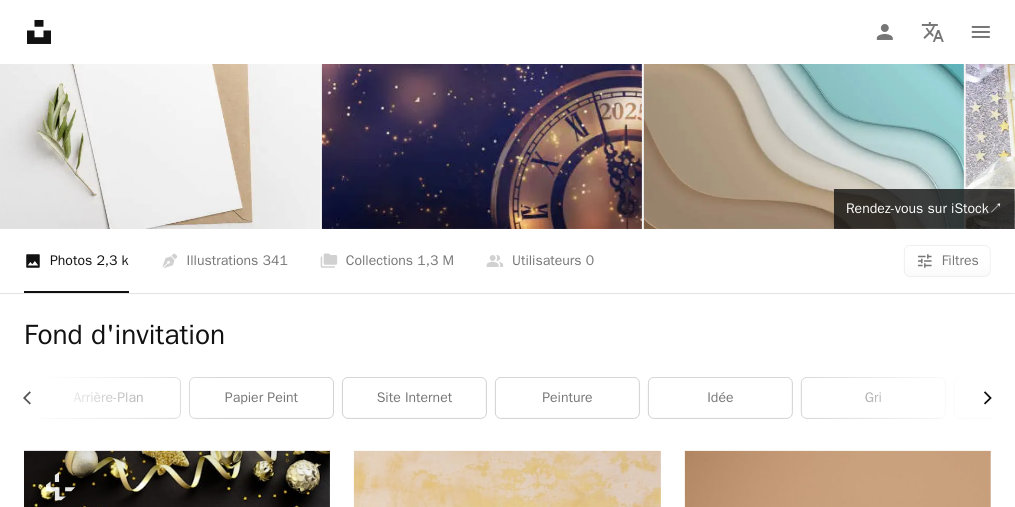 click 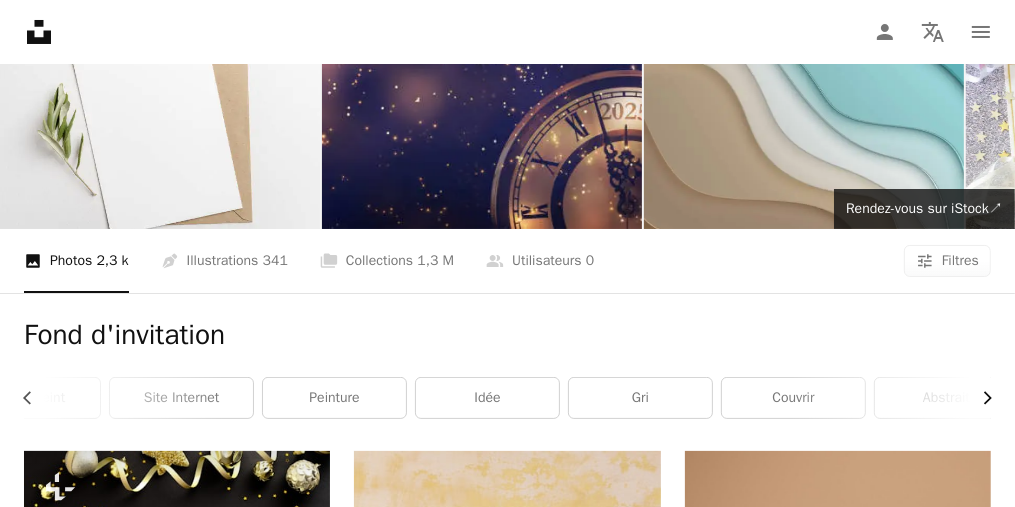 scroll, scrollTop: 0, scrollLeft: 860, axis: horizontal 